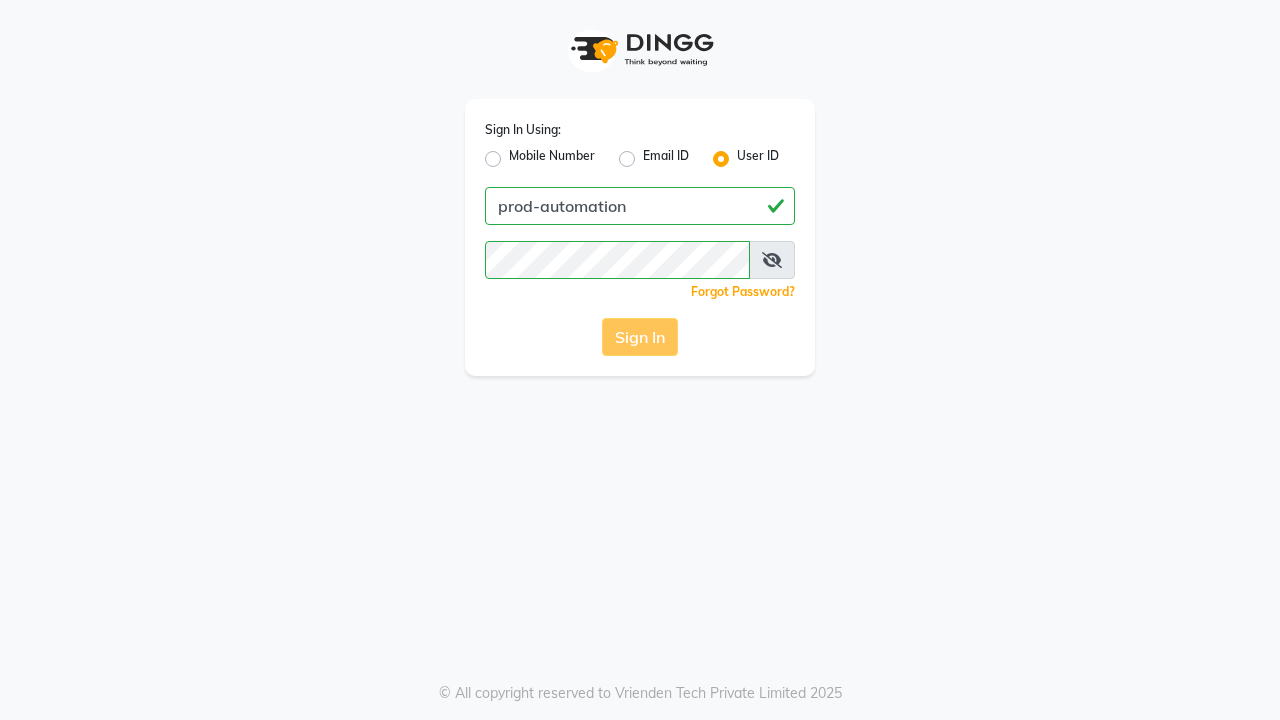 scroll, scrollTop: 0, scrollLeft: 0, axis: both 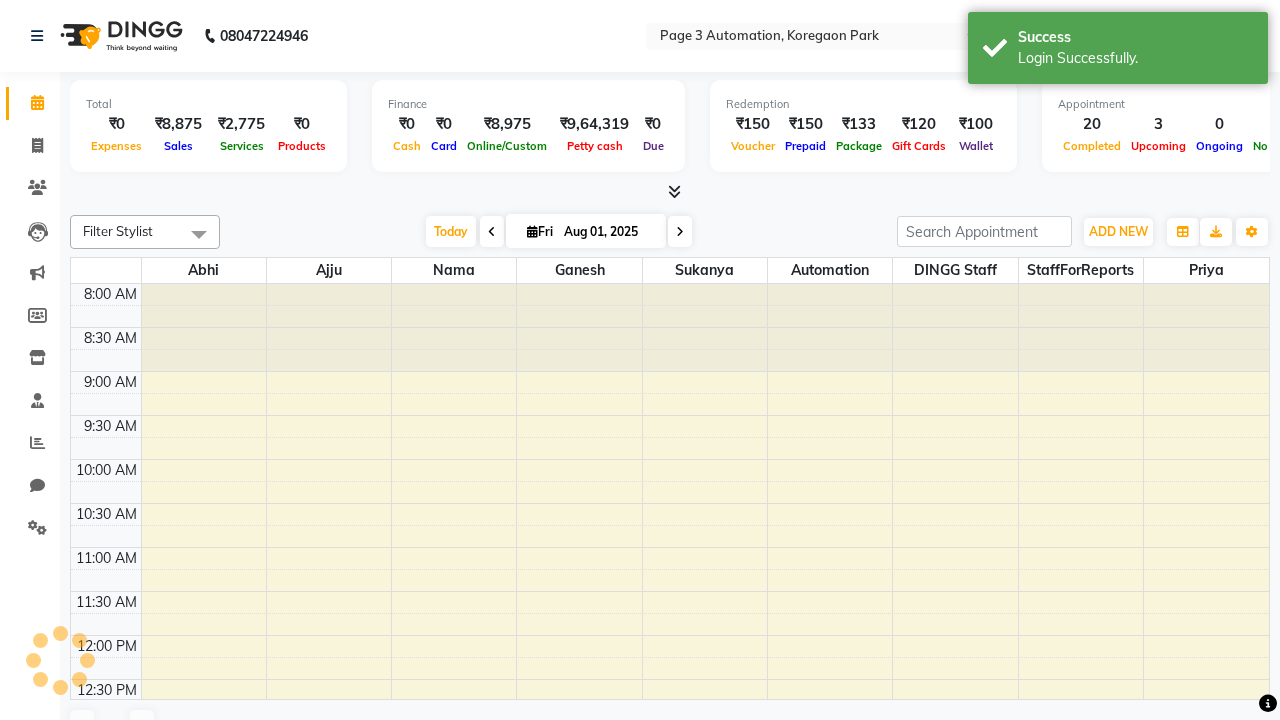 select on "en" 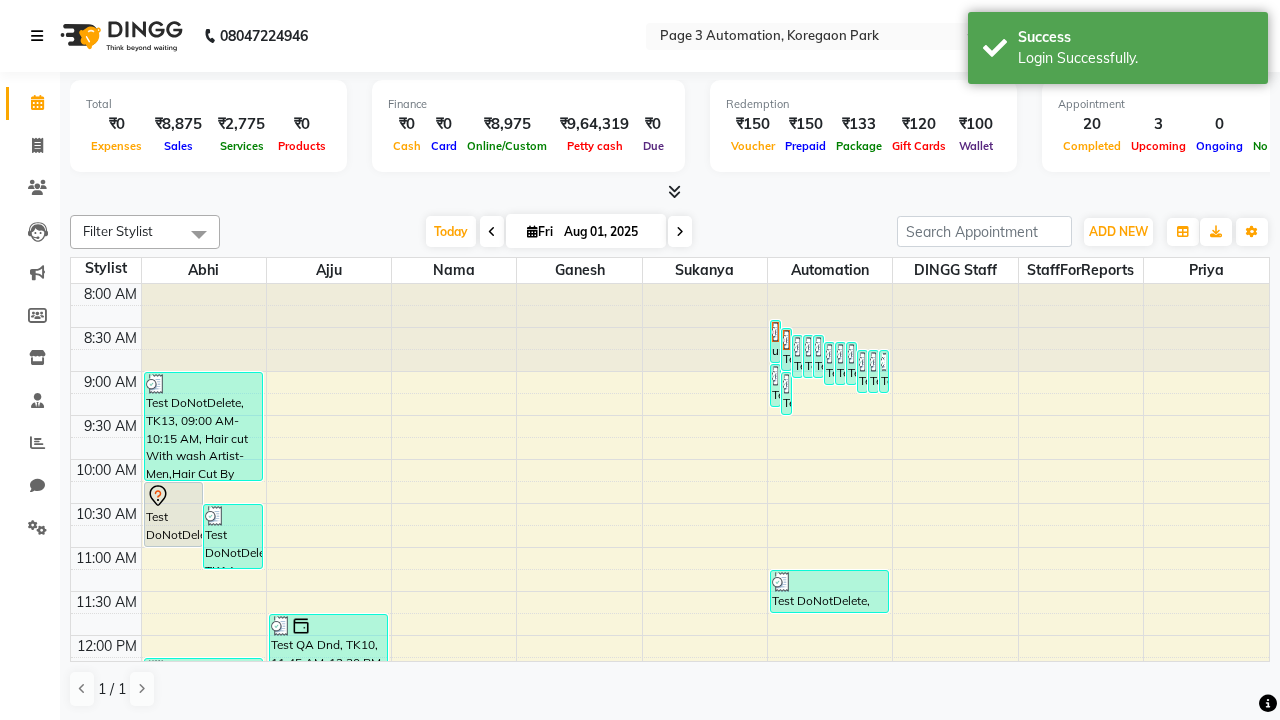click at bounding box center [37, 36] 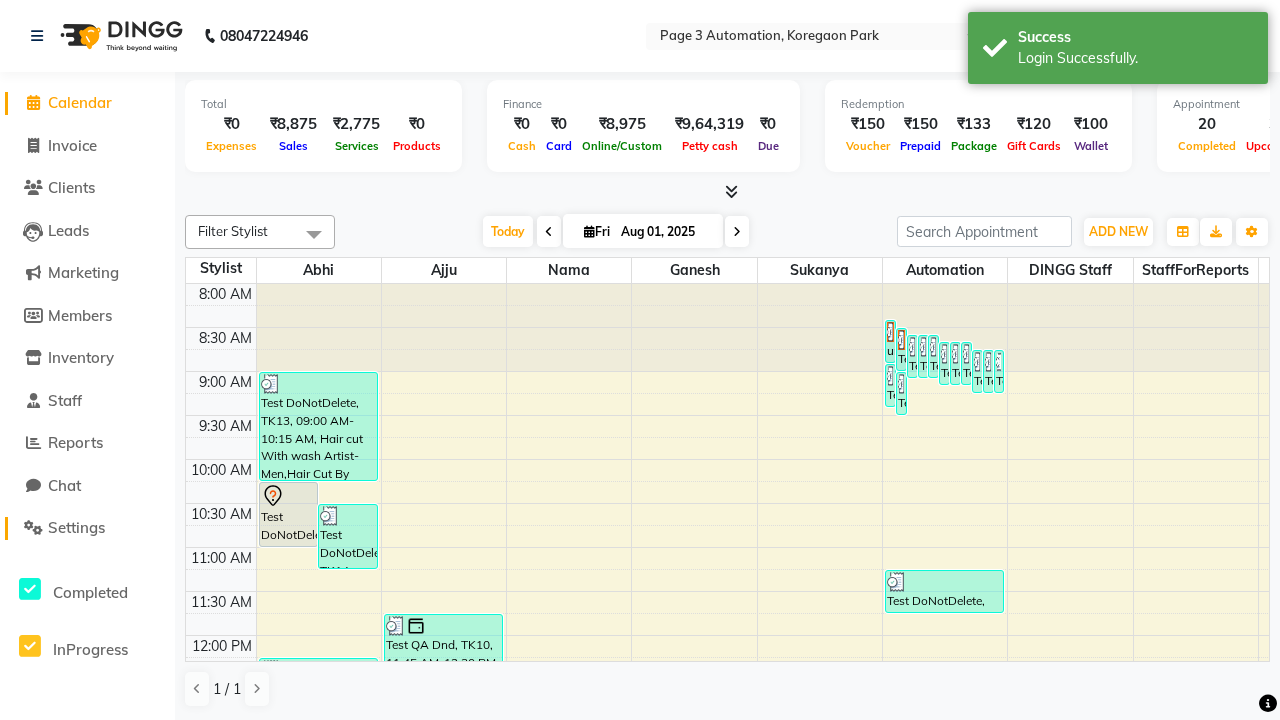 click on "Settings" 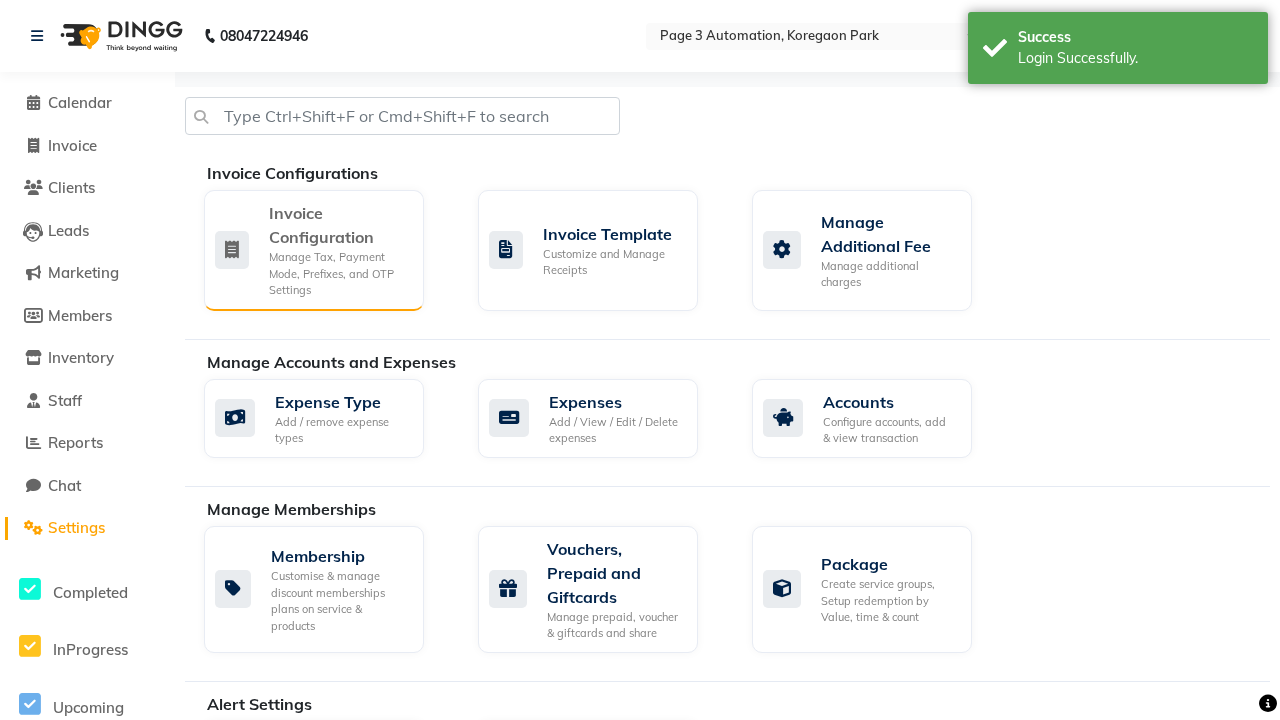 click on "Manage Tax, Payment Mode, Prefixes, and OTP Settings" 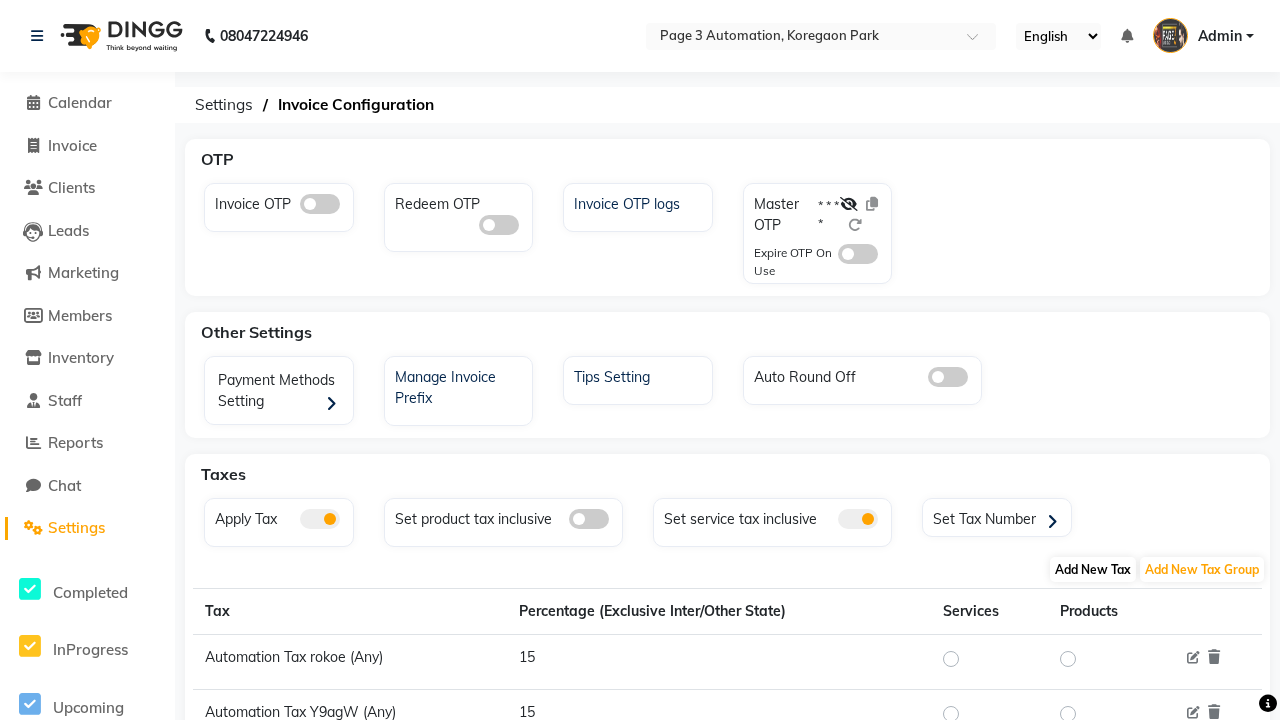 click on "Add New Tax" 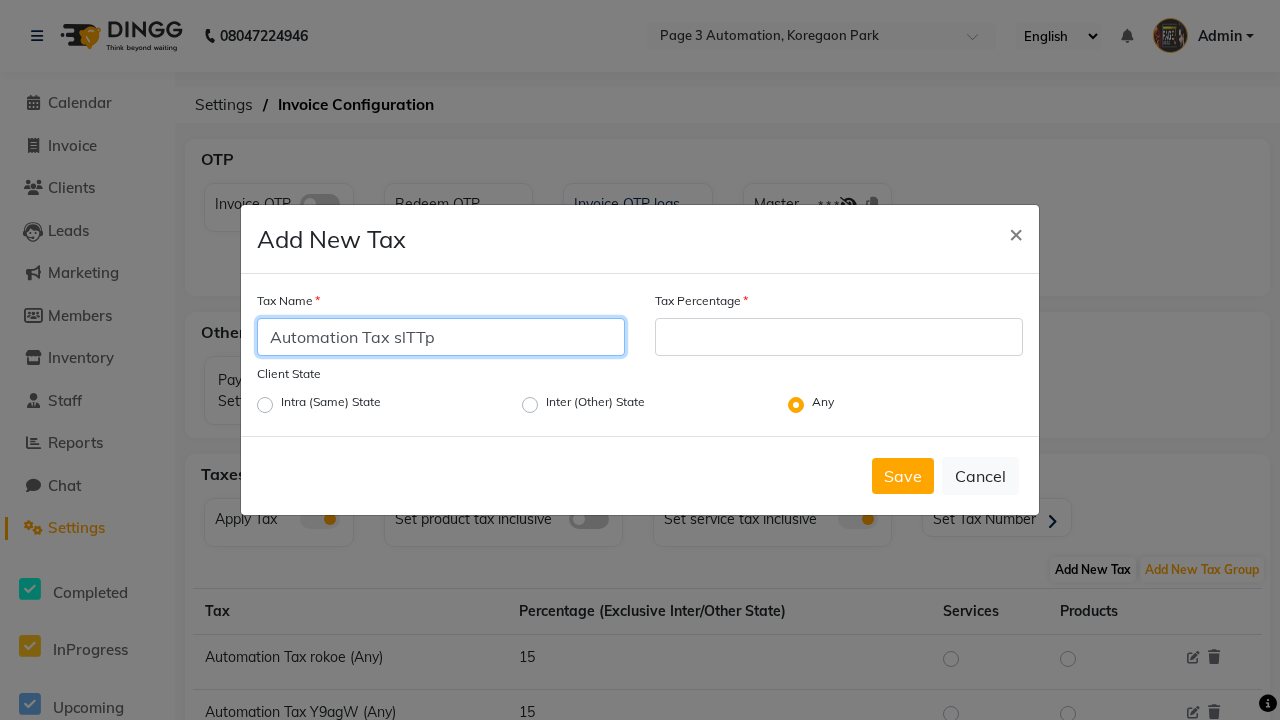 type on "Automation Tax slTTp" 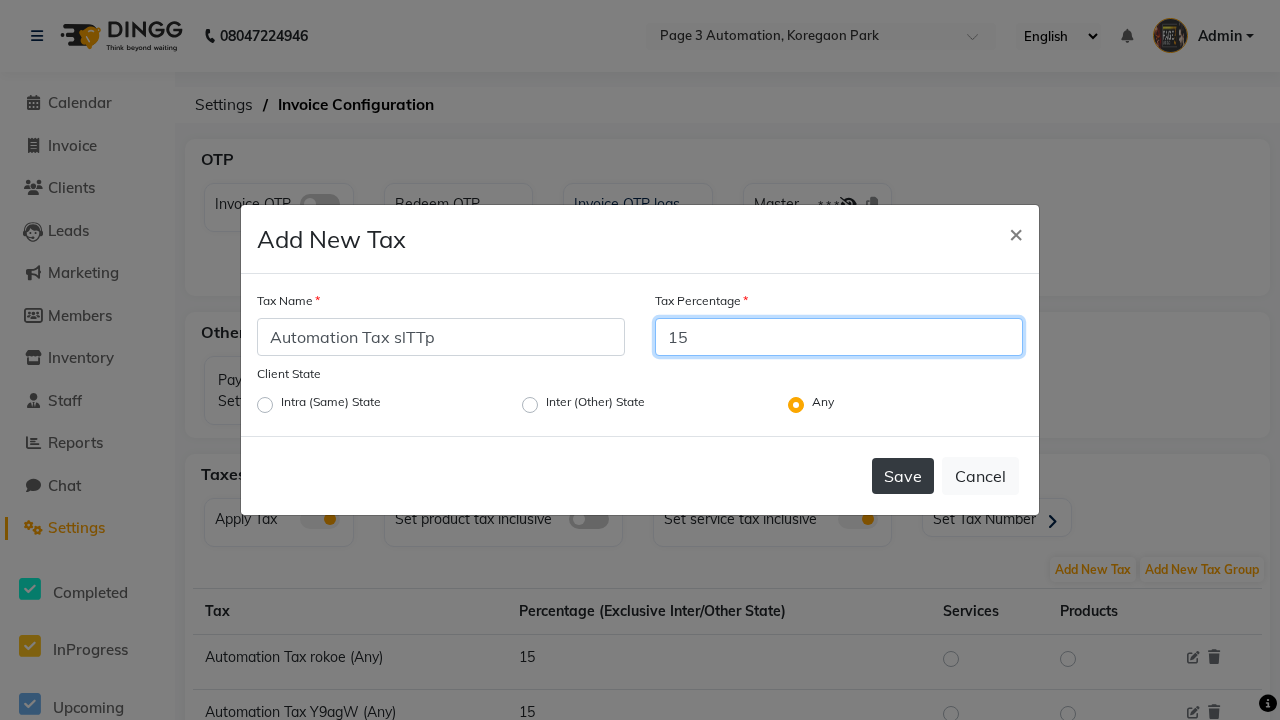 type on "15" 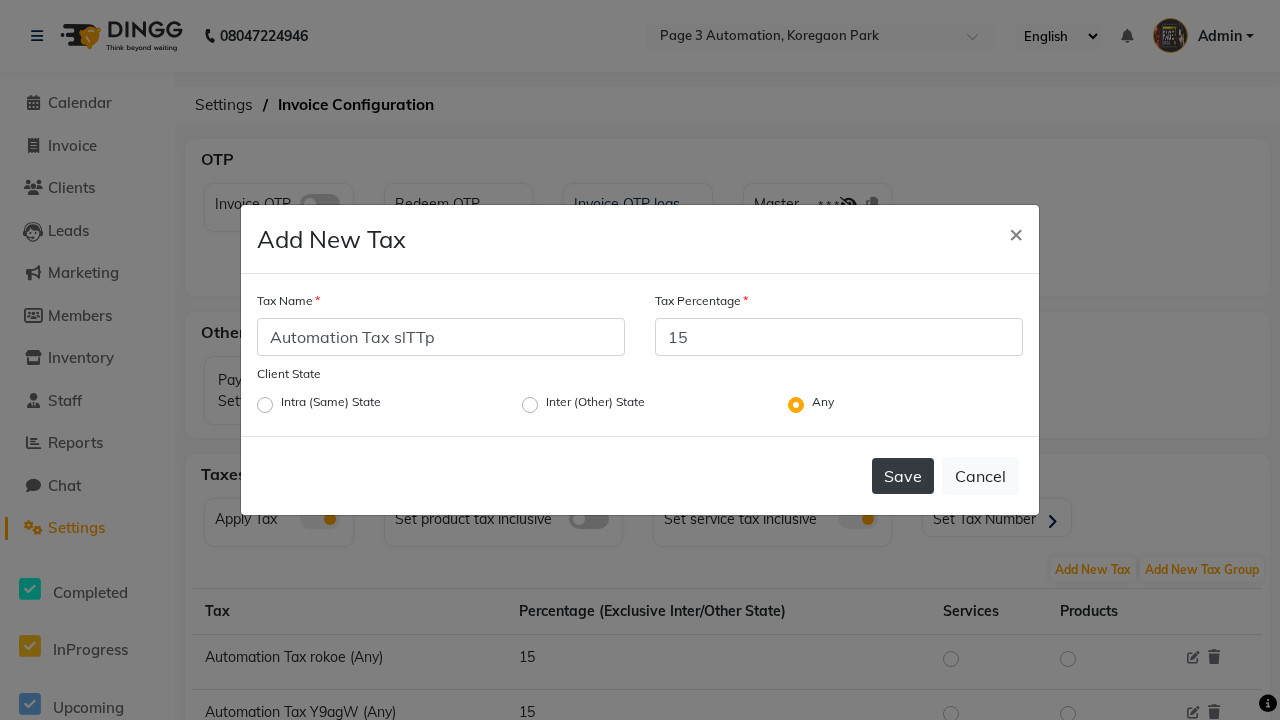 click on "Save" 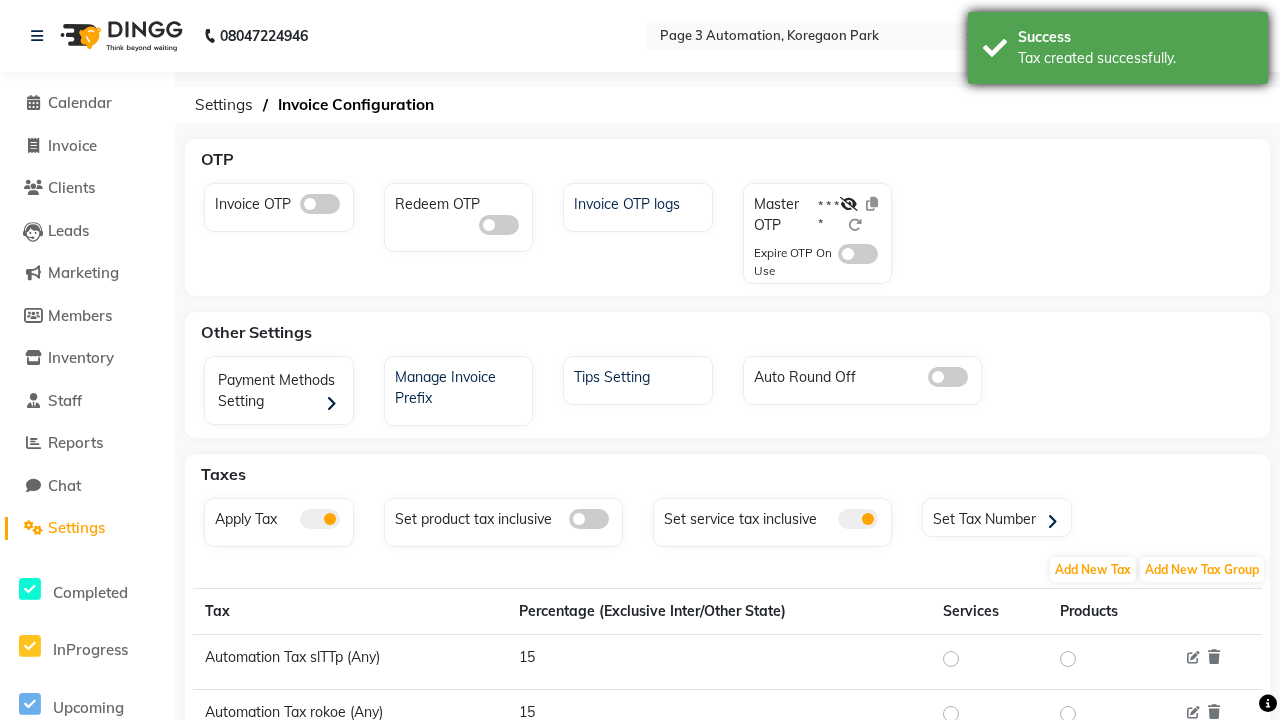 click on "Tax created successfully." at bounding box center (1135, 58) 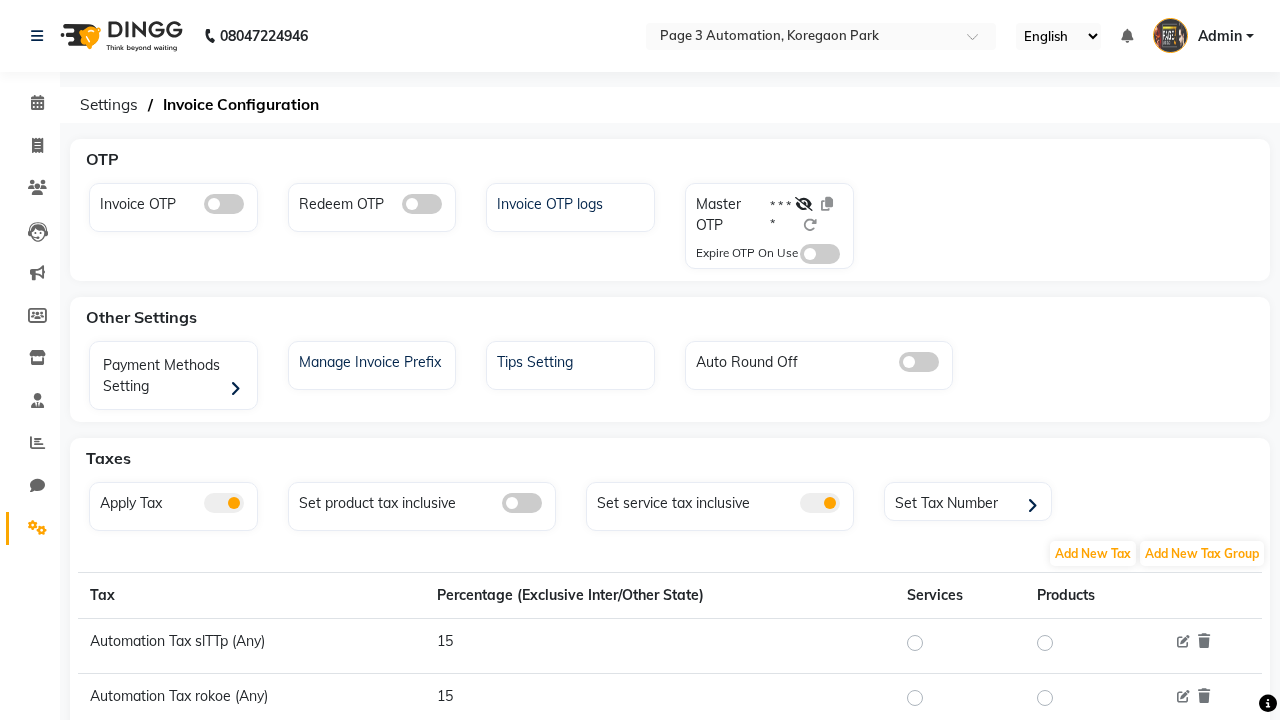 scroll, scrollTop: 0, scrollLeft: 0, axis: both 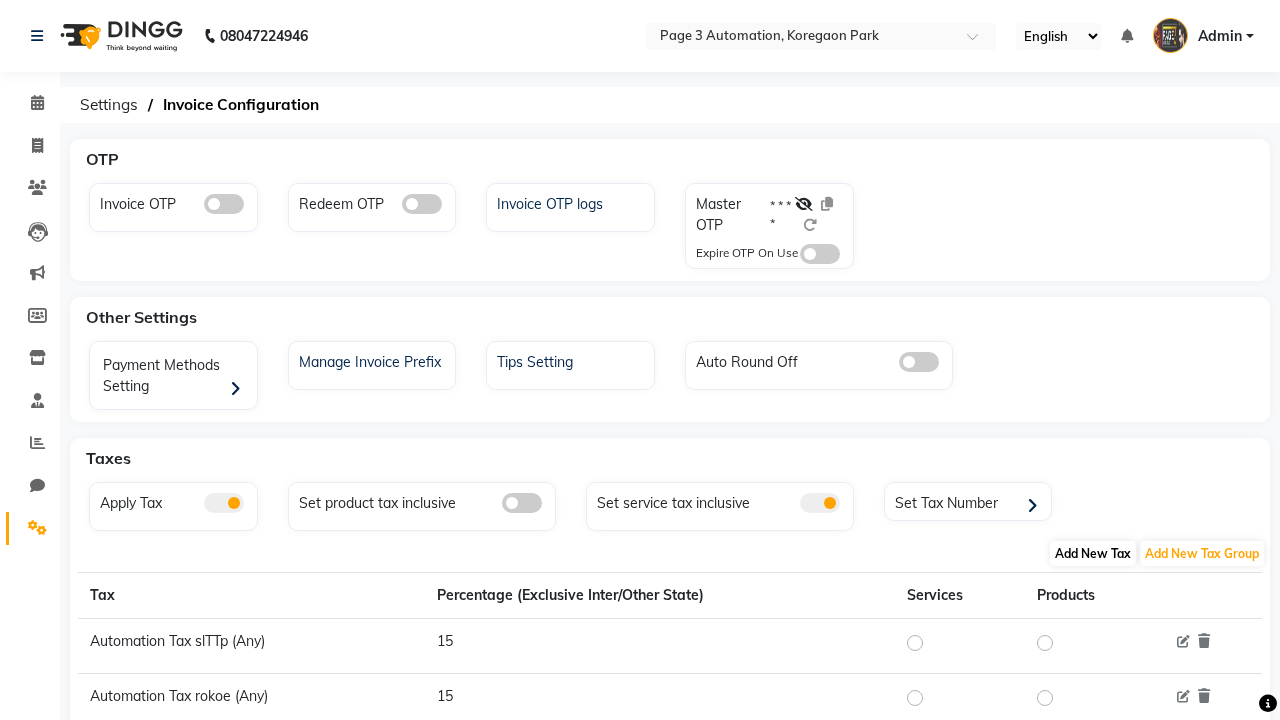 click on "Add New Tax" 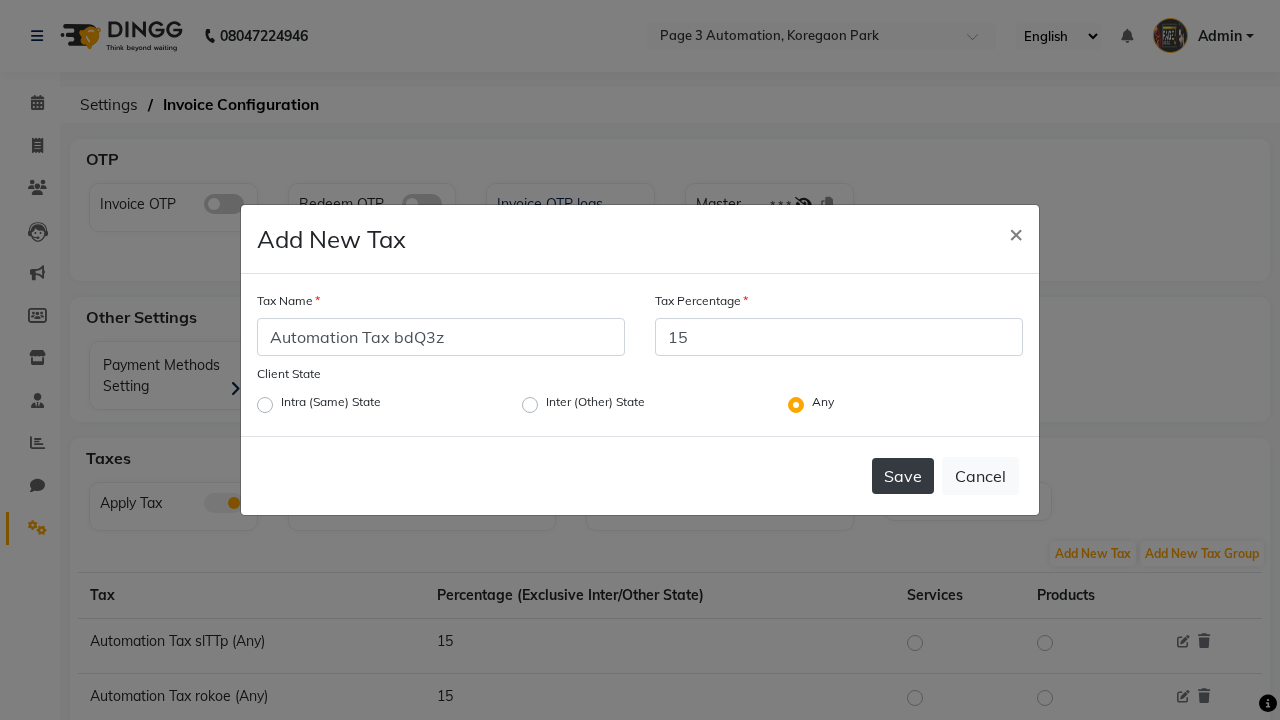 type on "15" 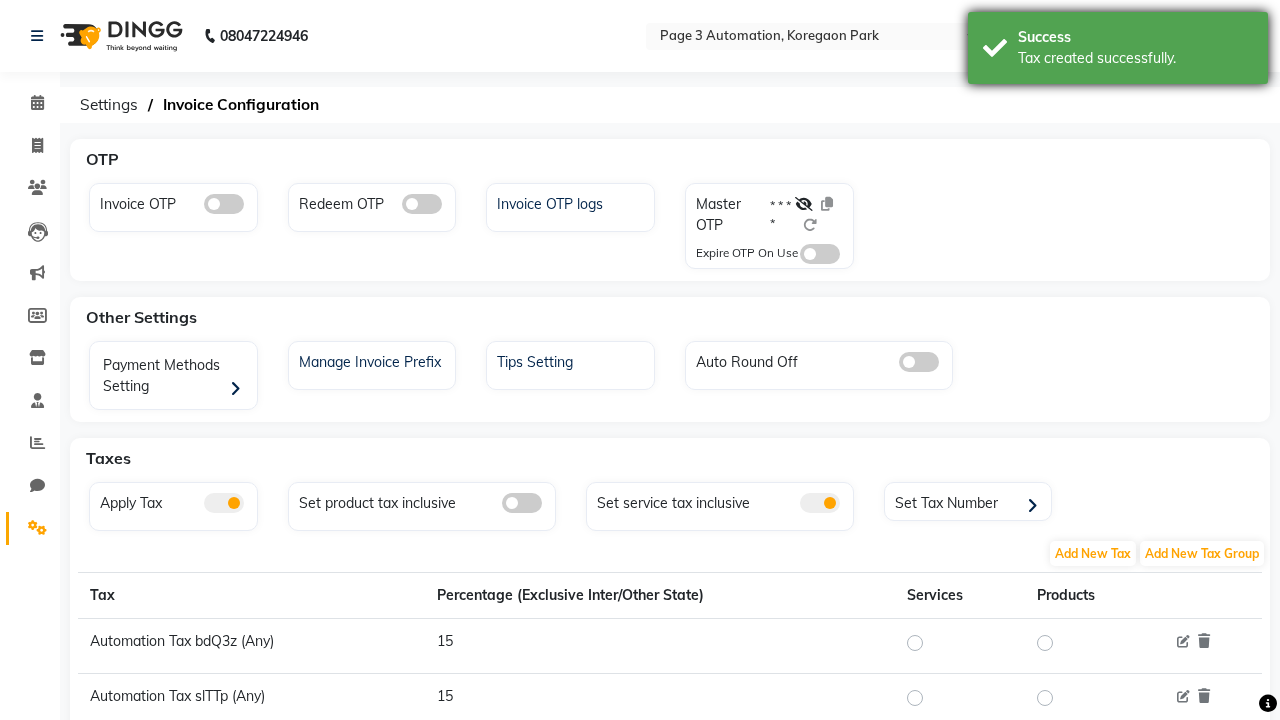 click on "Tax created successfully." at bounding box center [1135, 58] 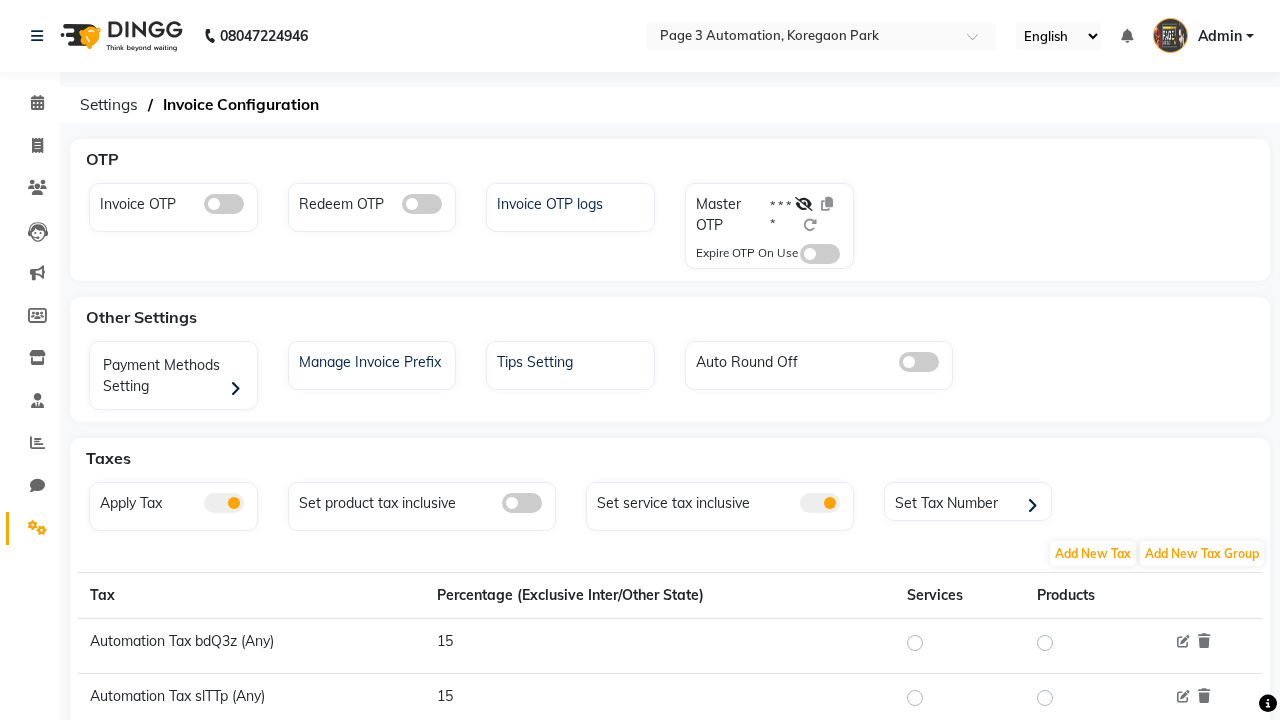 scroll, scrollTop: 0, scrollLeft: 0, axis: both 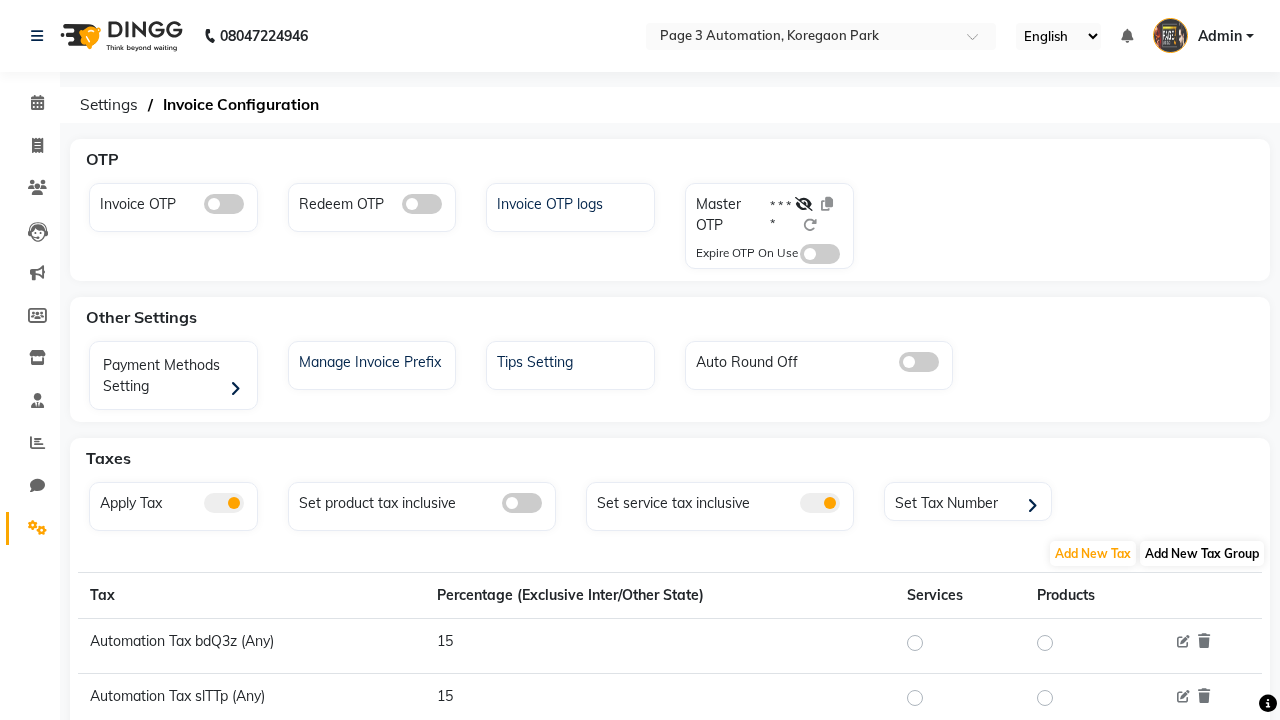 click on "Add New Tax Group" 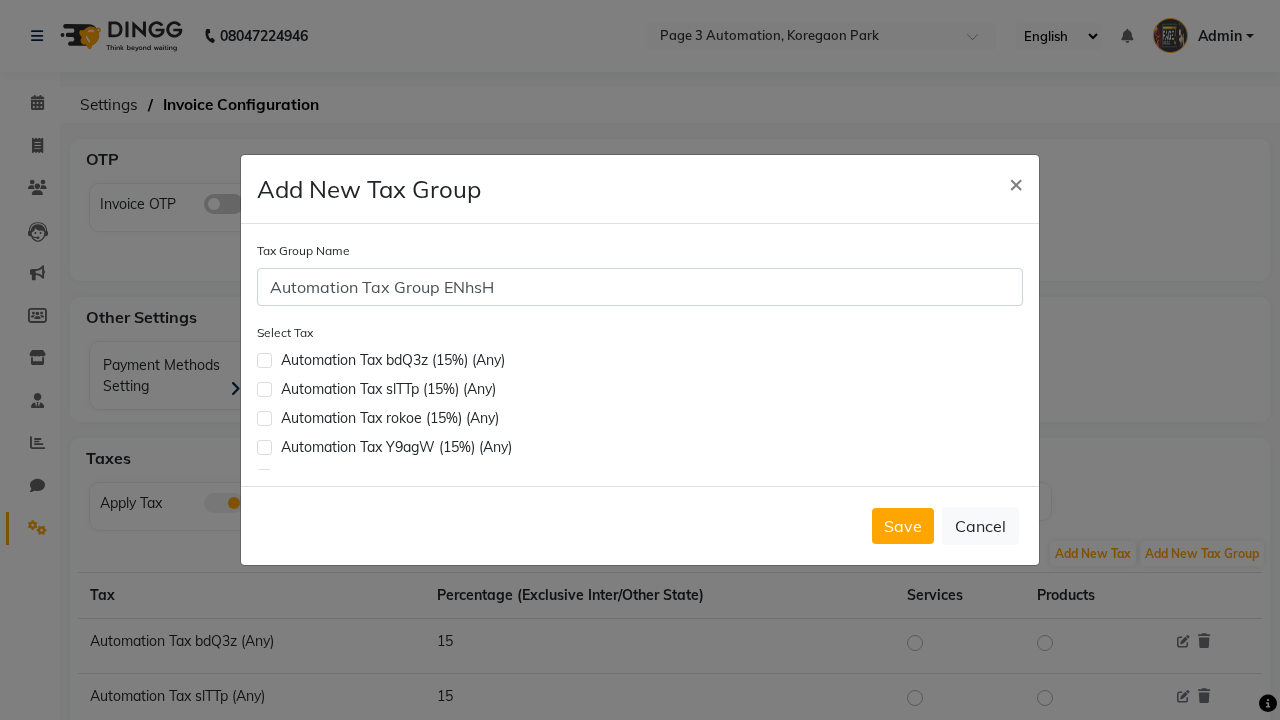 type on "Automation Tax Group ENhsH" 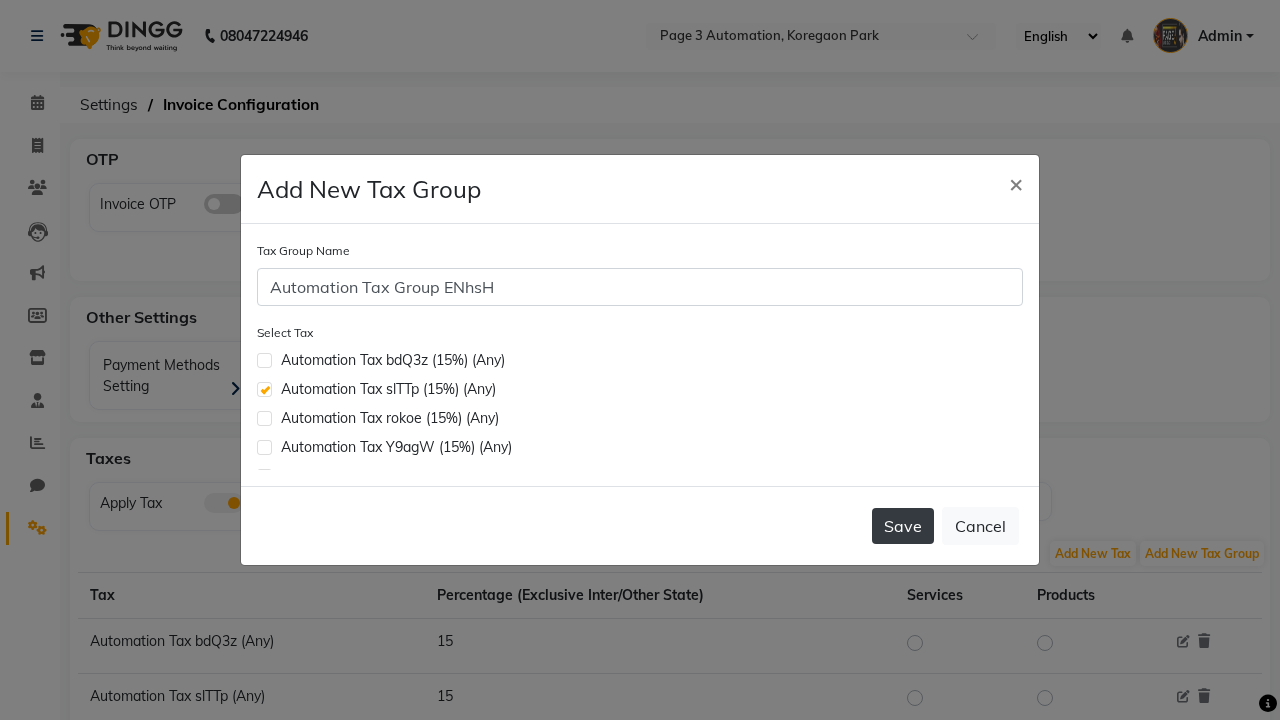 click on "Save" 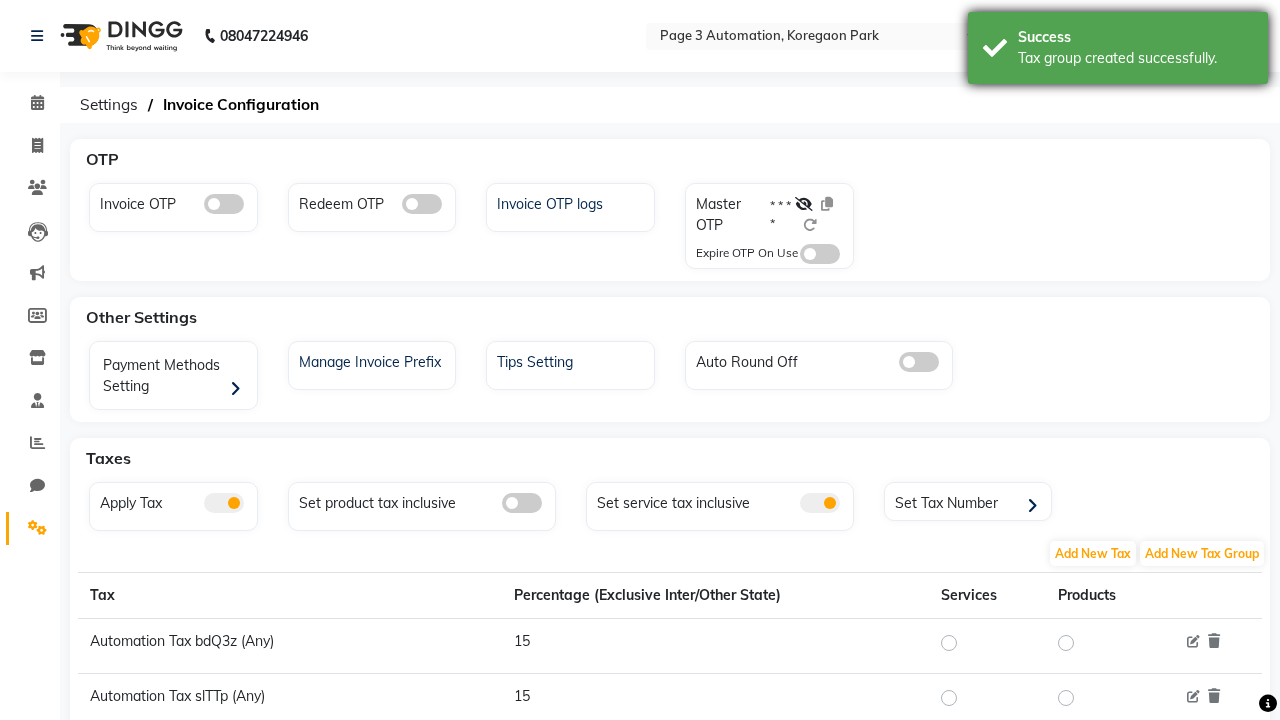 click on "Tax group created successfully." at bounding box center [1135, 58] 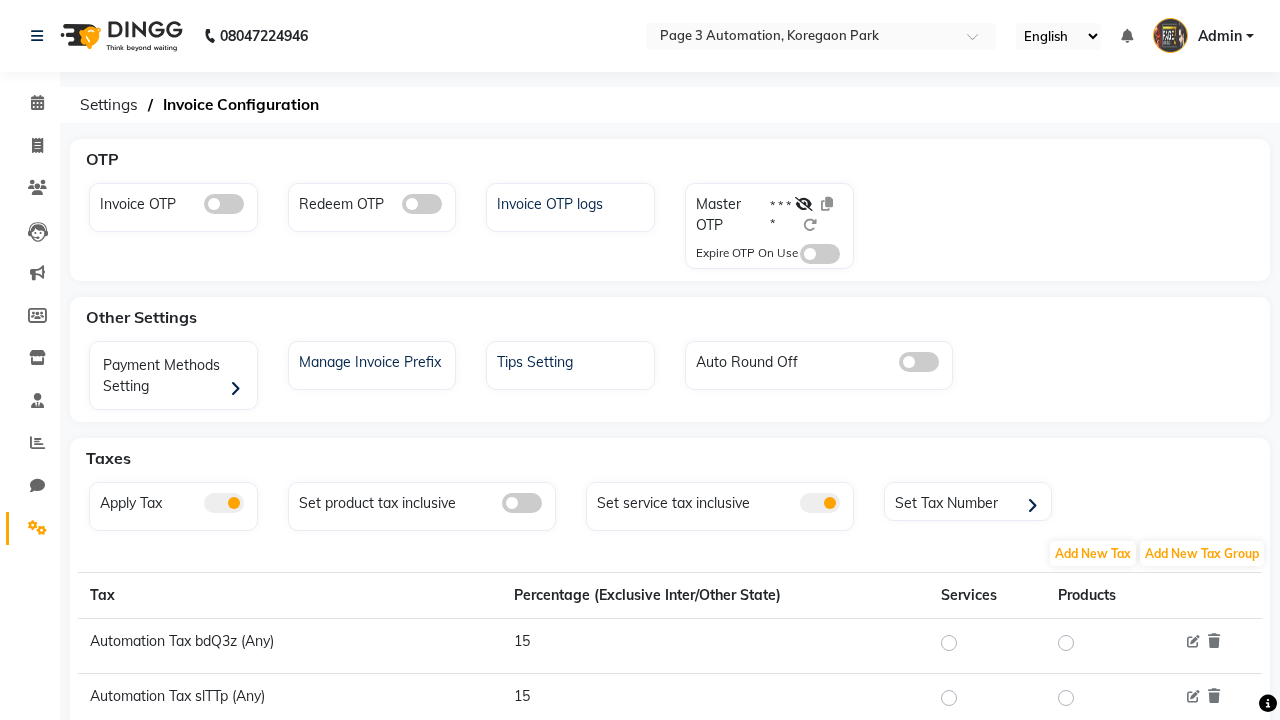 scroll, scrollTop: 437, scrollLeft: 0, axis: vertical 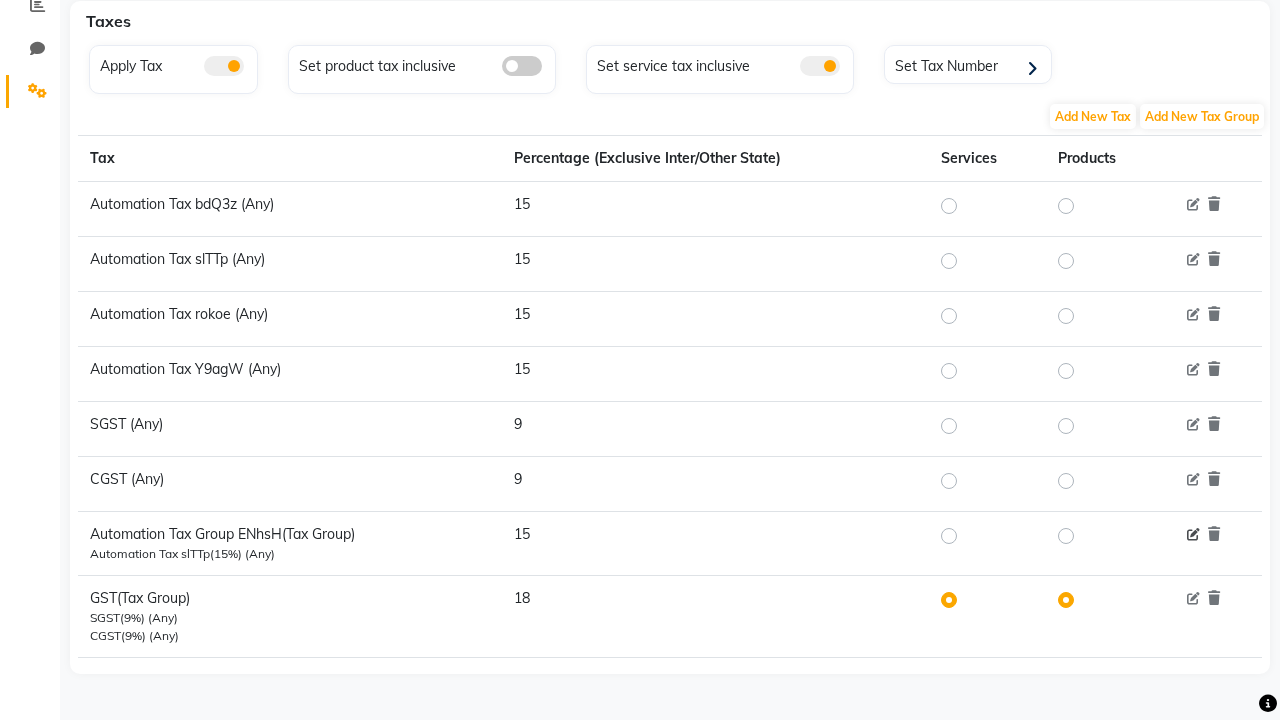 click 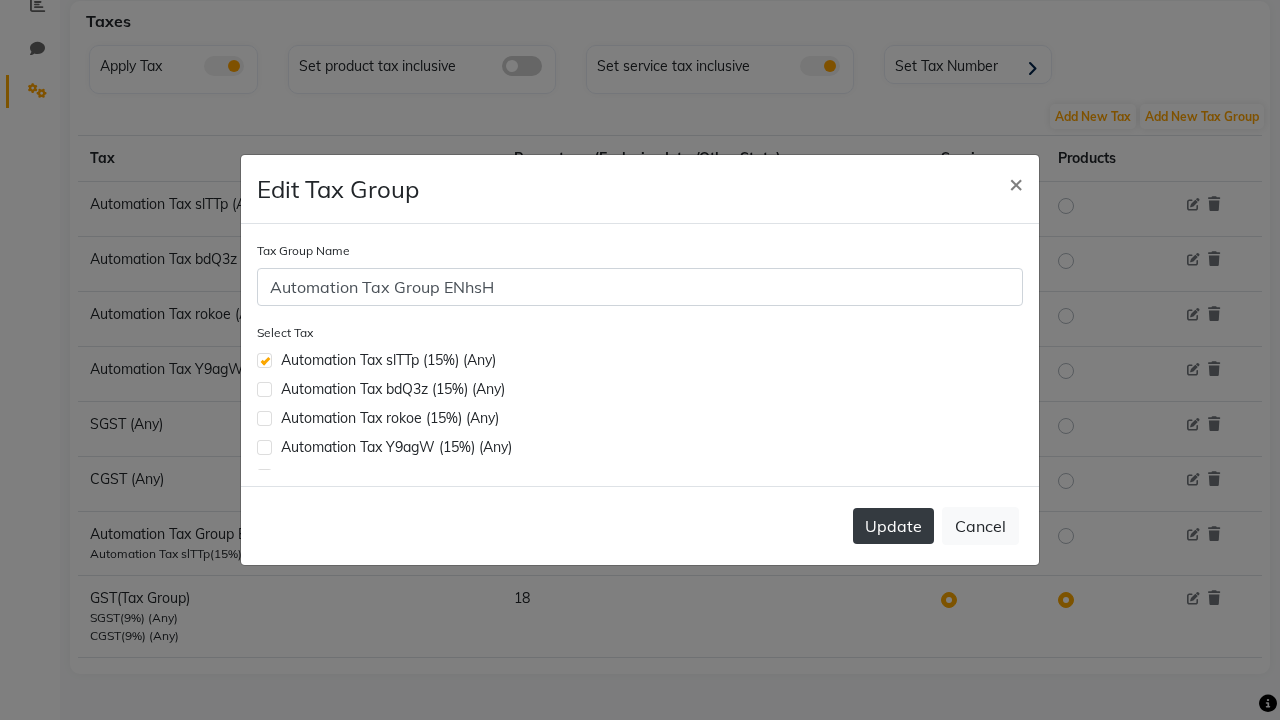 click 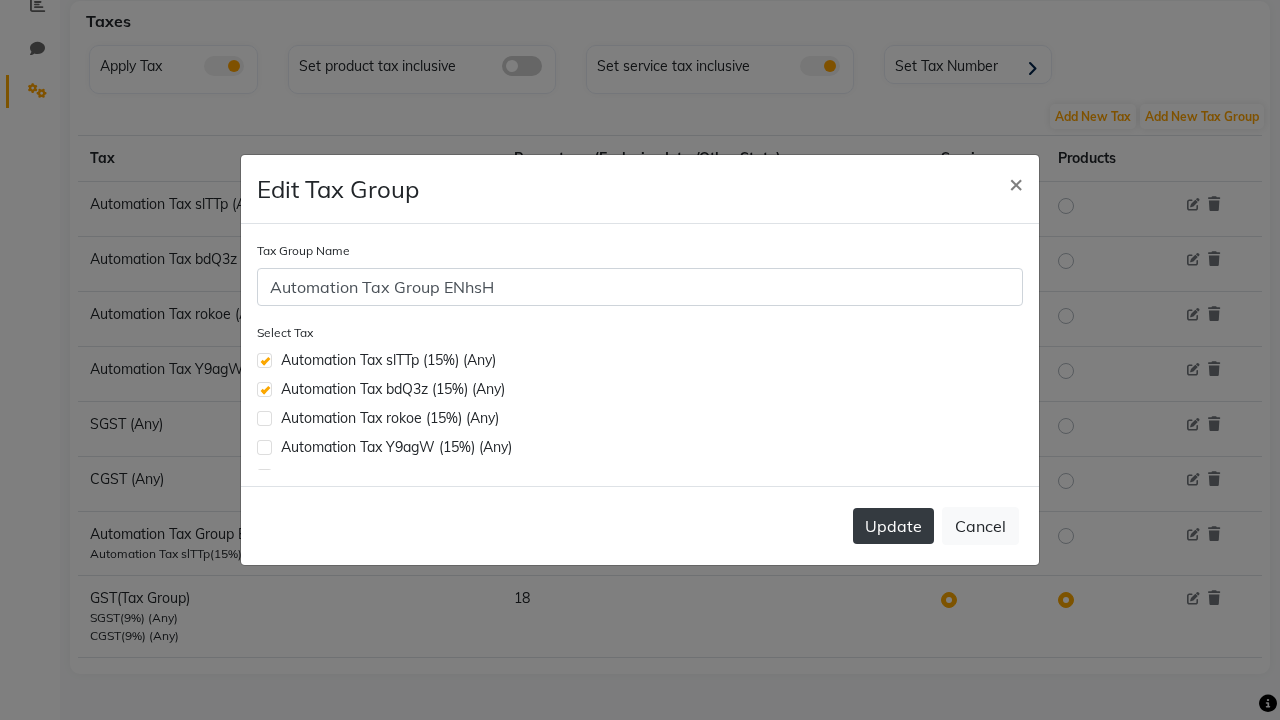 click on "Update" 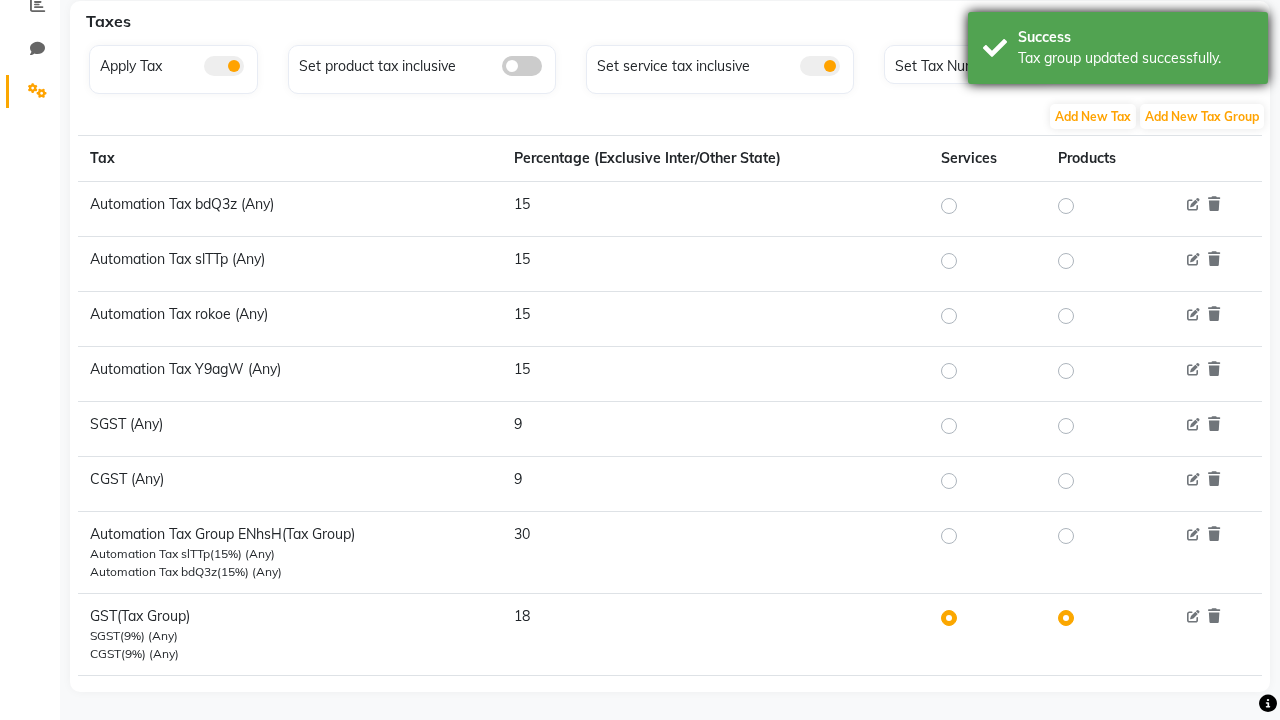 click on "Tax group updated successfully." at bounding box center [1135, 58] 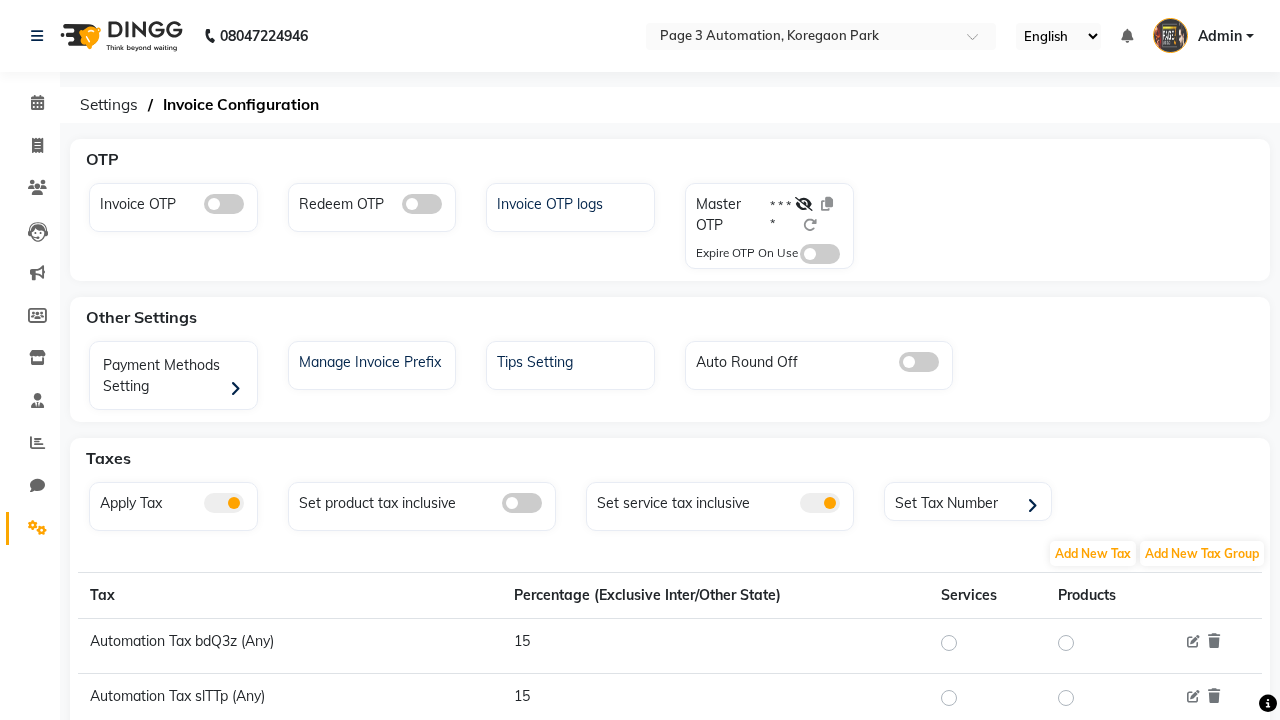 scroll, scrollTop: 0, scrollLeft: 0, axis: both 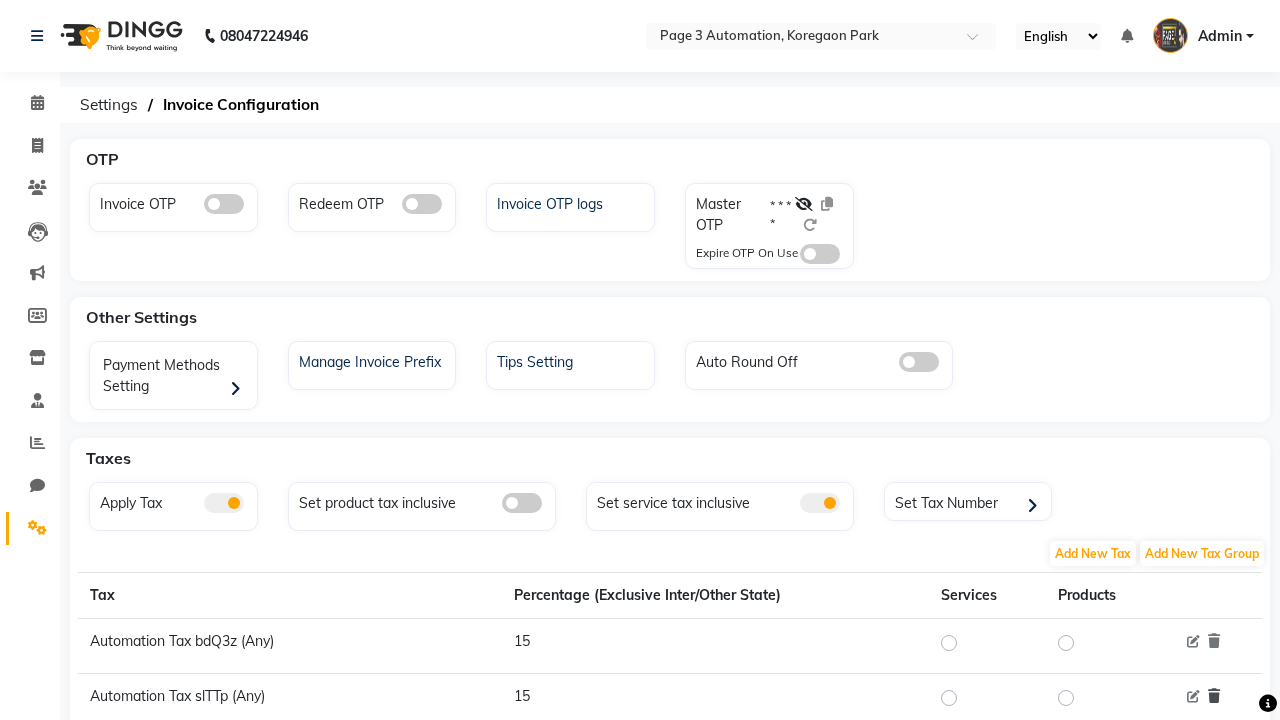 click 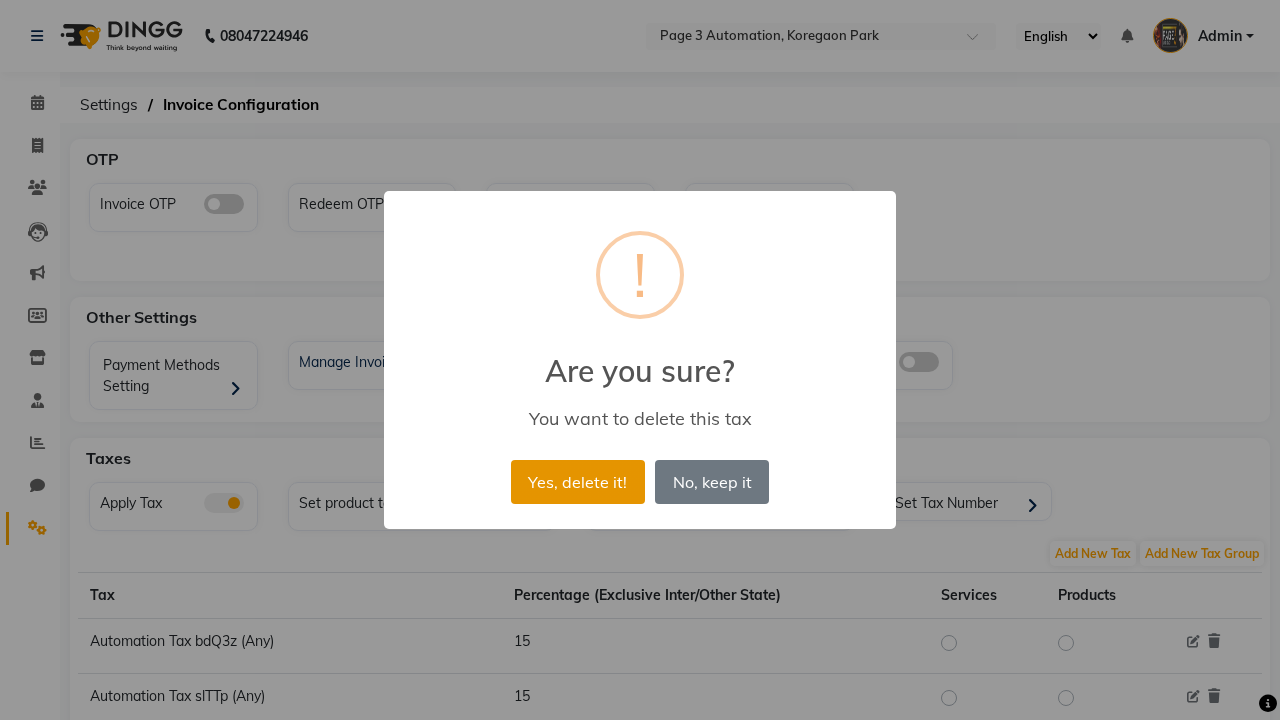 click on "Yes, delete it!" at bounding box center [578, 482] 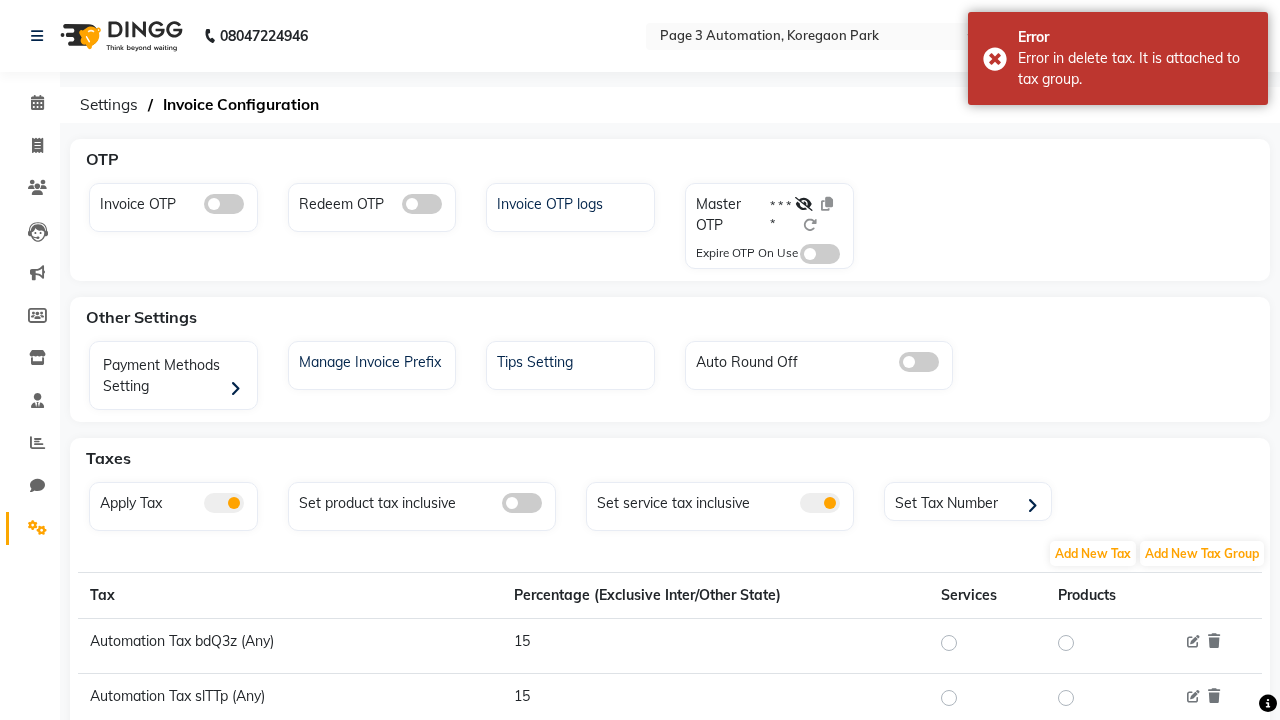 click on "Error in delete tax. It is attached to tax group." at bounding box center [1135, 69] 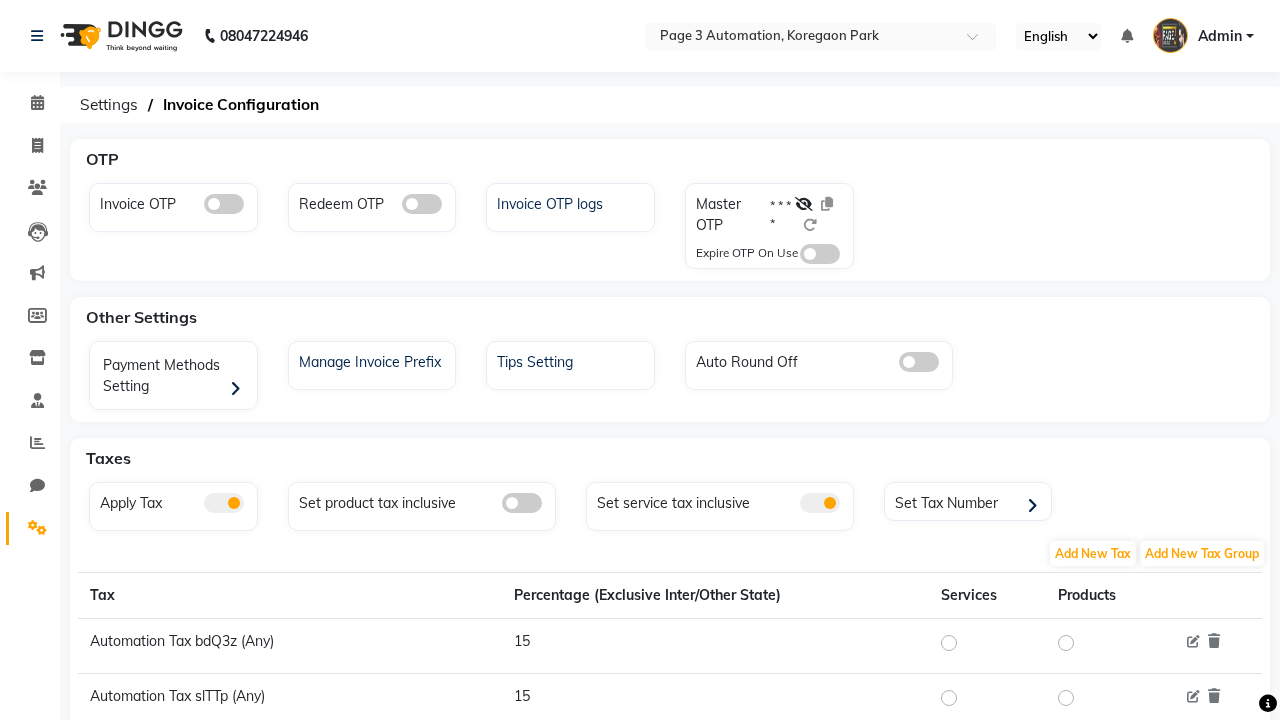 click 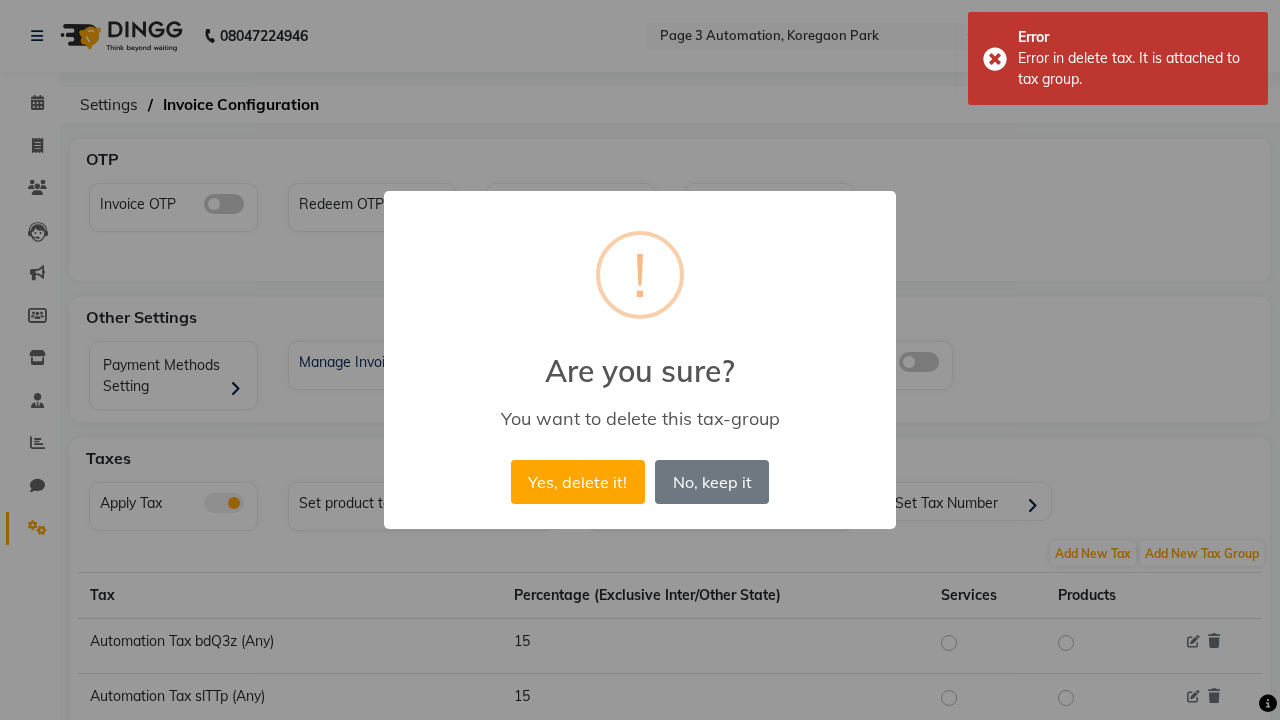 scroll, scrollTop: 455, scrollLeft: 0, axis: vertical 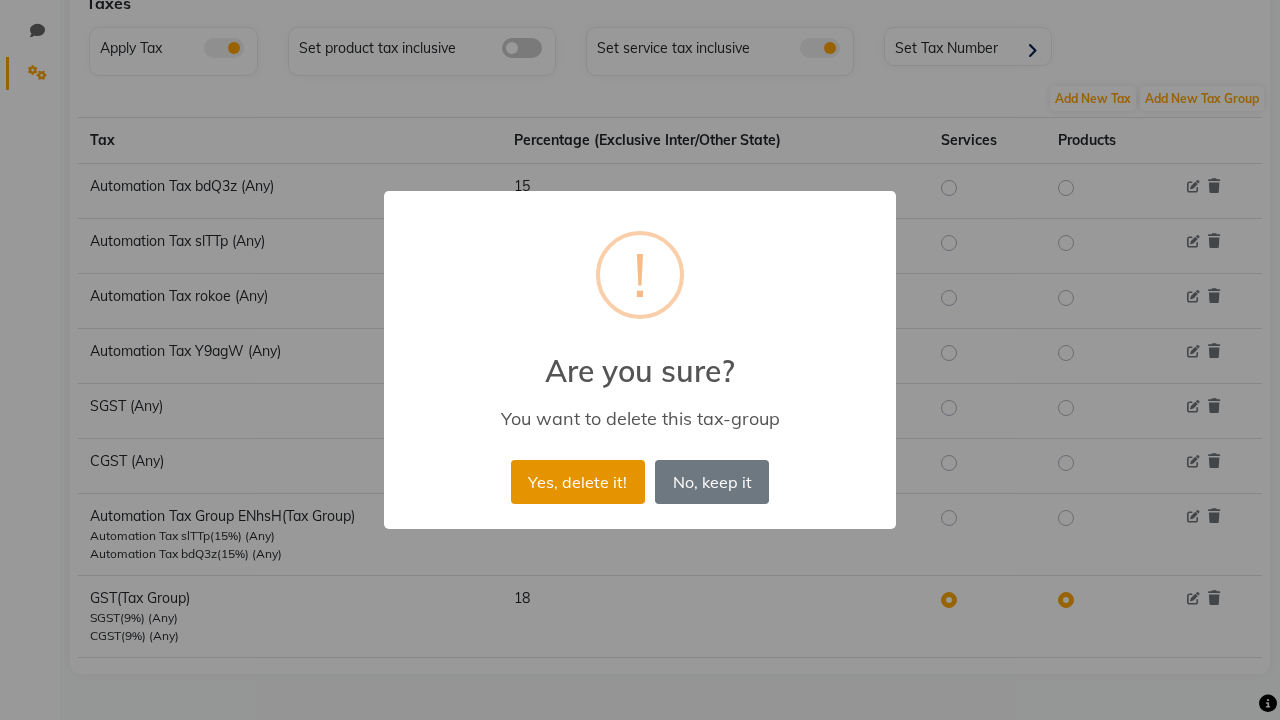click on "Yes, delete it!" at bounding box center (578, 482) 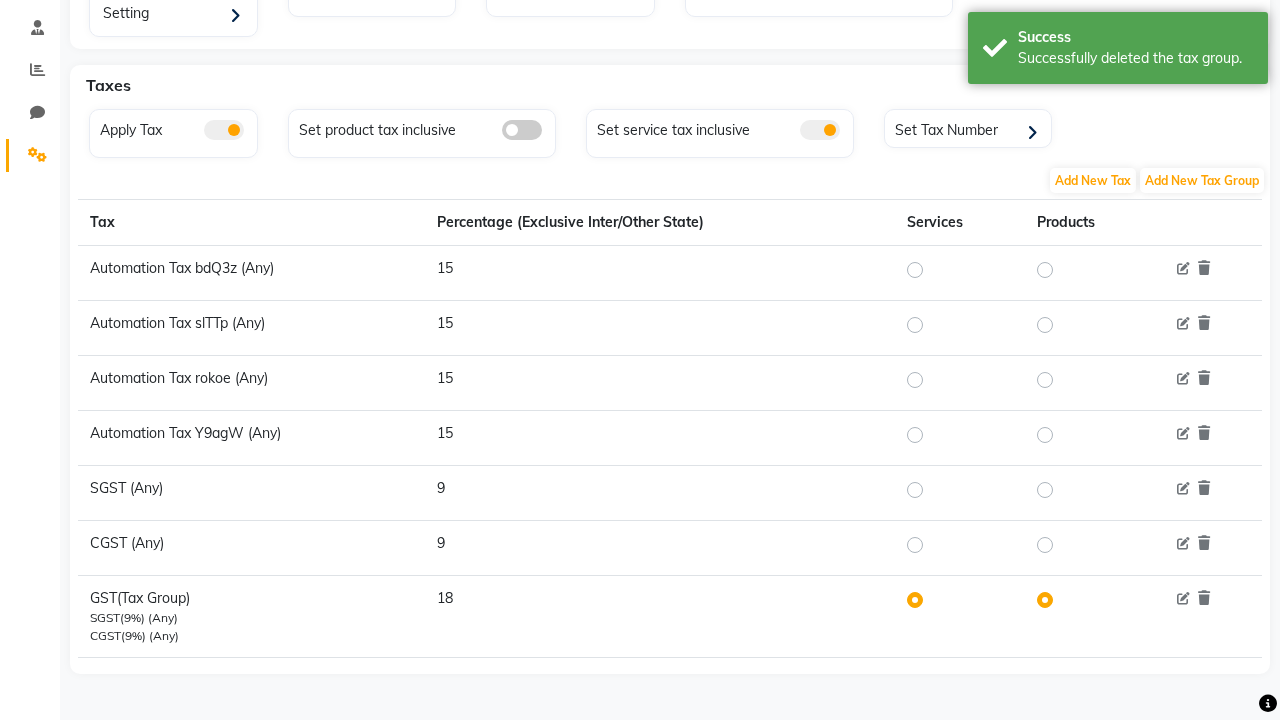 scroll, scrollTop: 373, scrollLeft: 0, axis: vertical 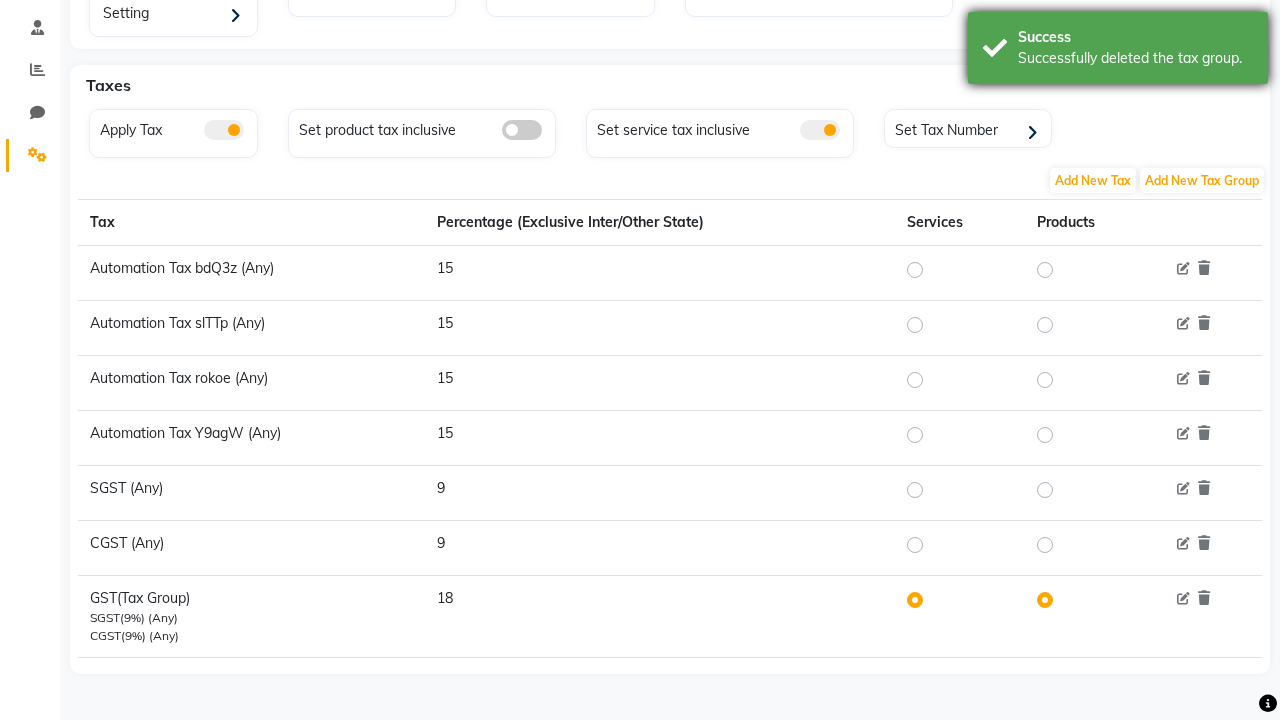 click on "Successfully deleted the tax group." at bounding box center (1135, 58) 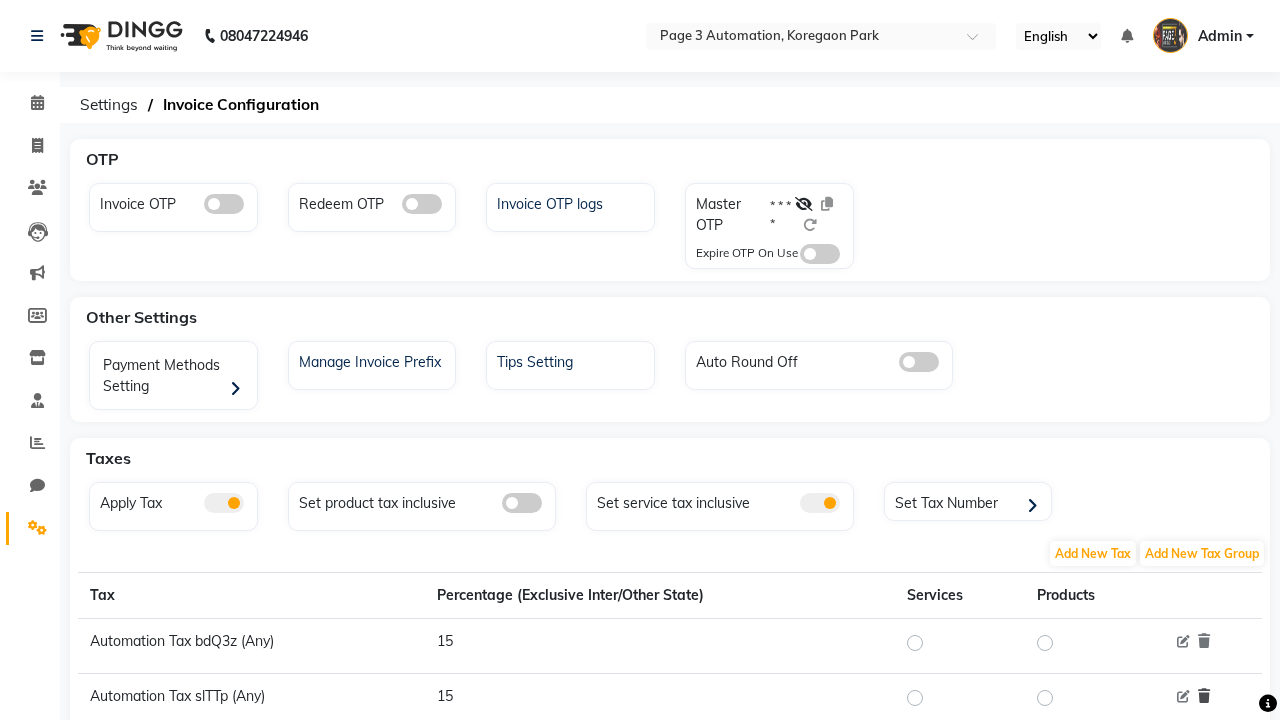 click 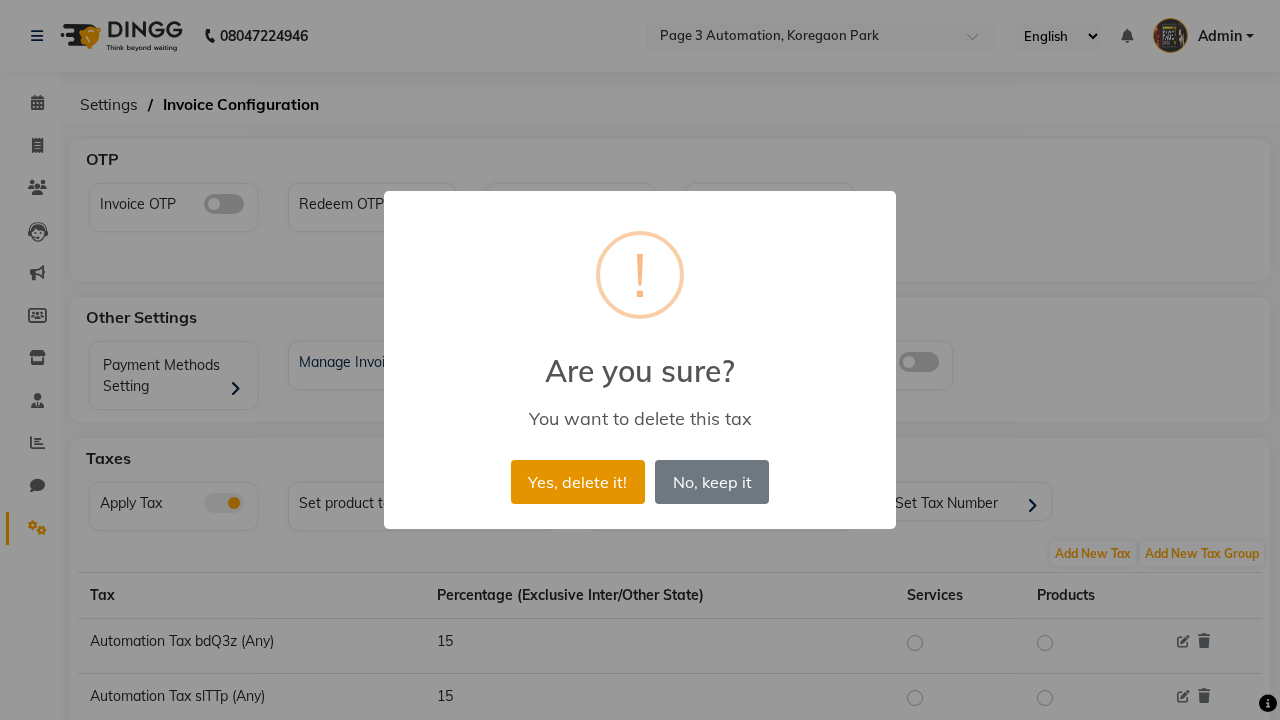 click on "Yes, delete it!" at bounding box center (578, 482) 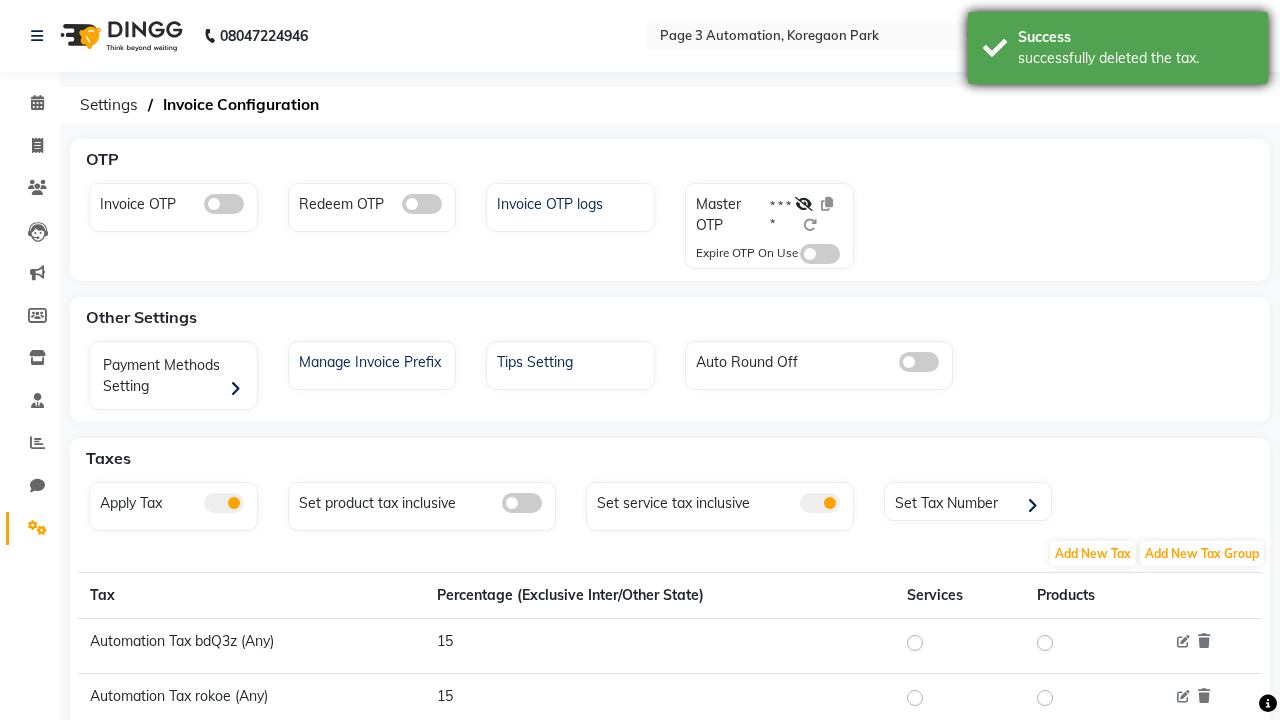 click on "successfully deleted the tax." at bounding box center [1135, 58] 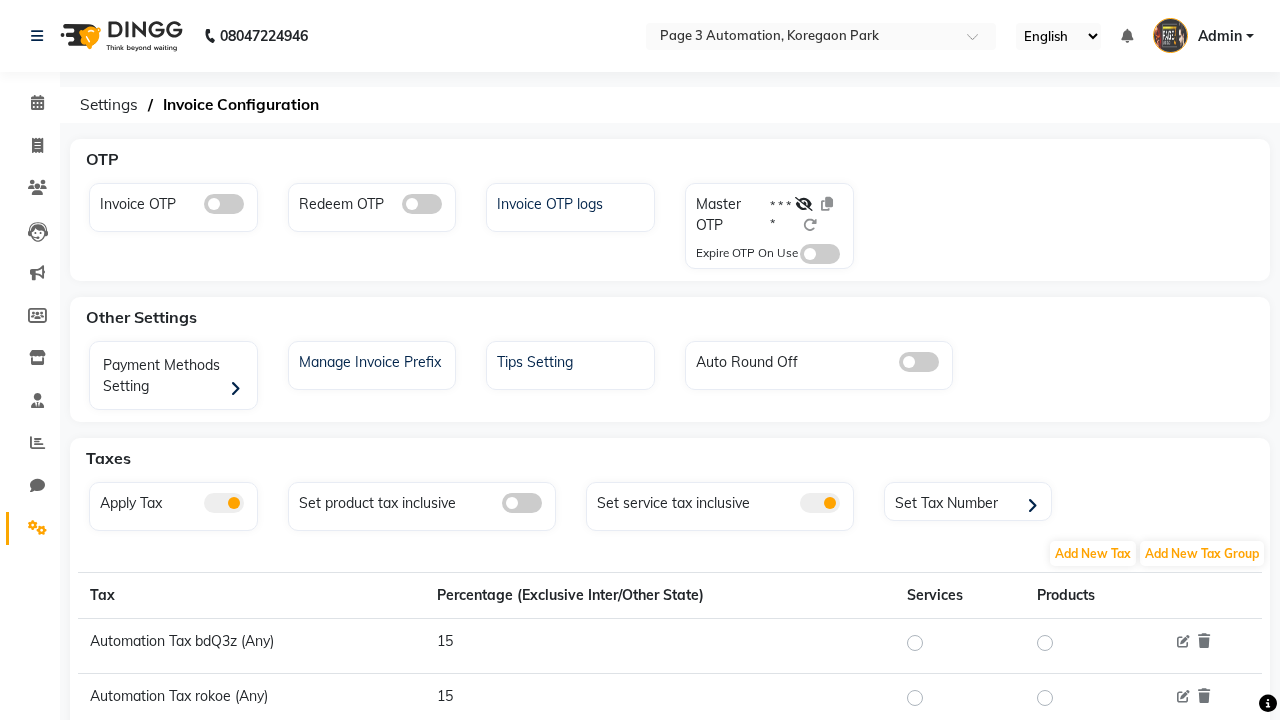 scroll, scrollTop: 0, scrollLeft: 0, axis: both 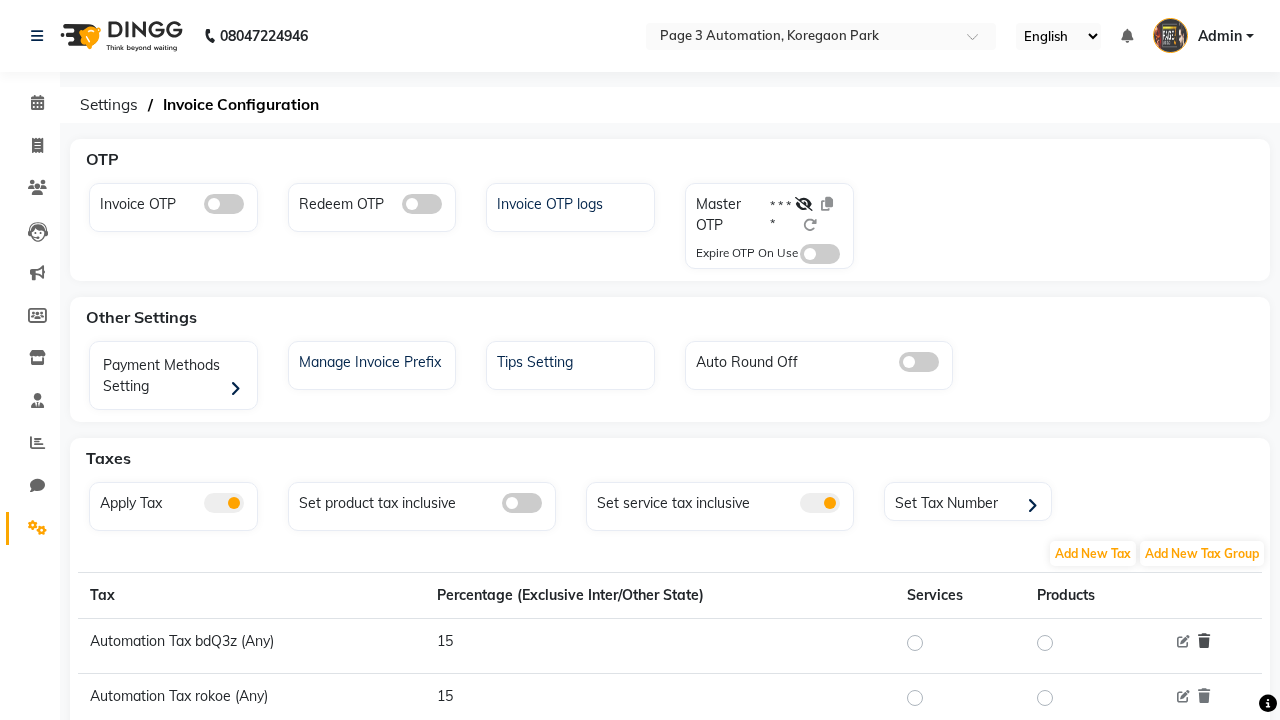 click 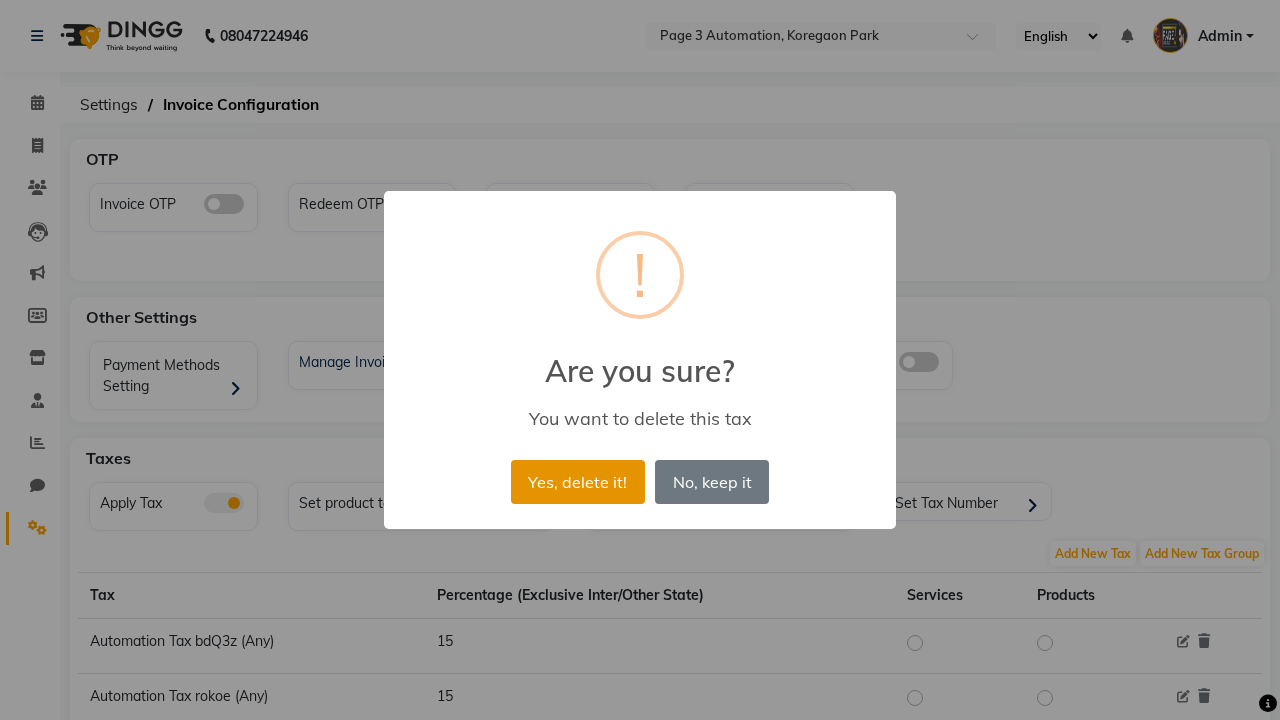 click on "Yes, delete it!" at bounding box center (578, 482) 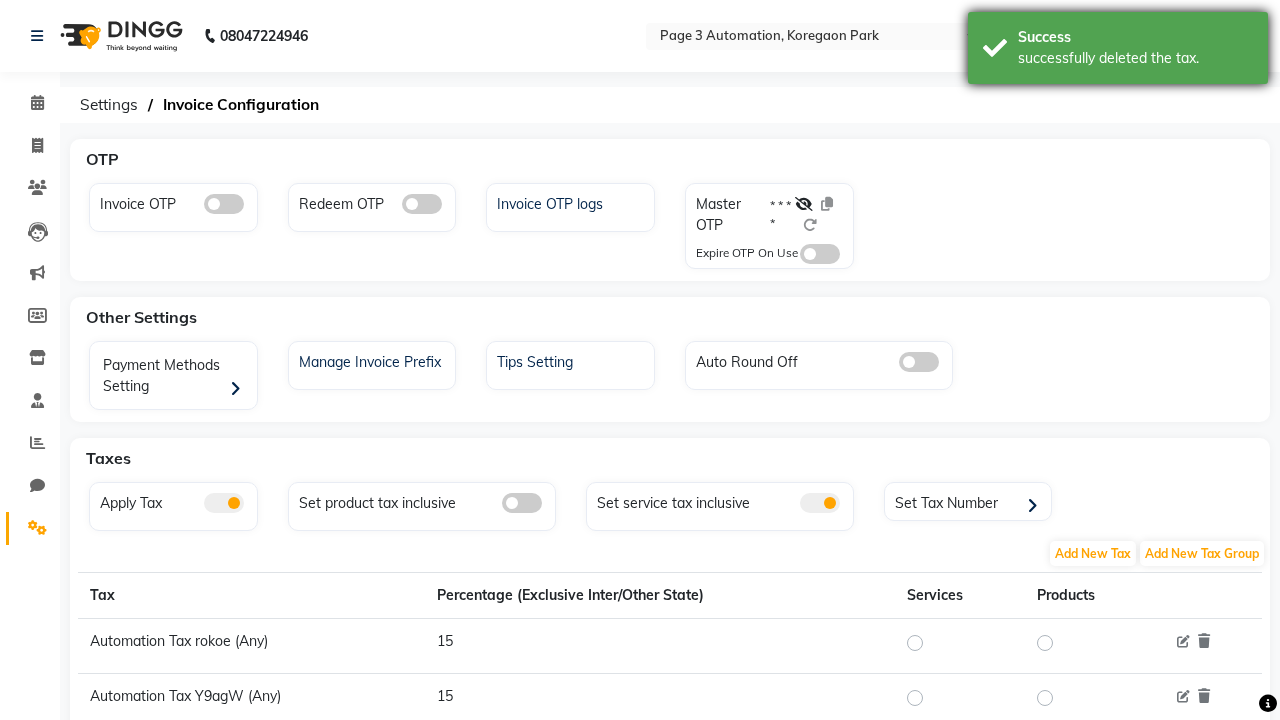 click on "successfully deleted the tax." at bounding box center (1135, 58) 